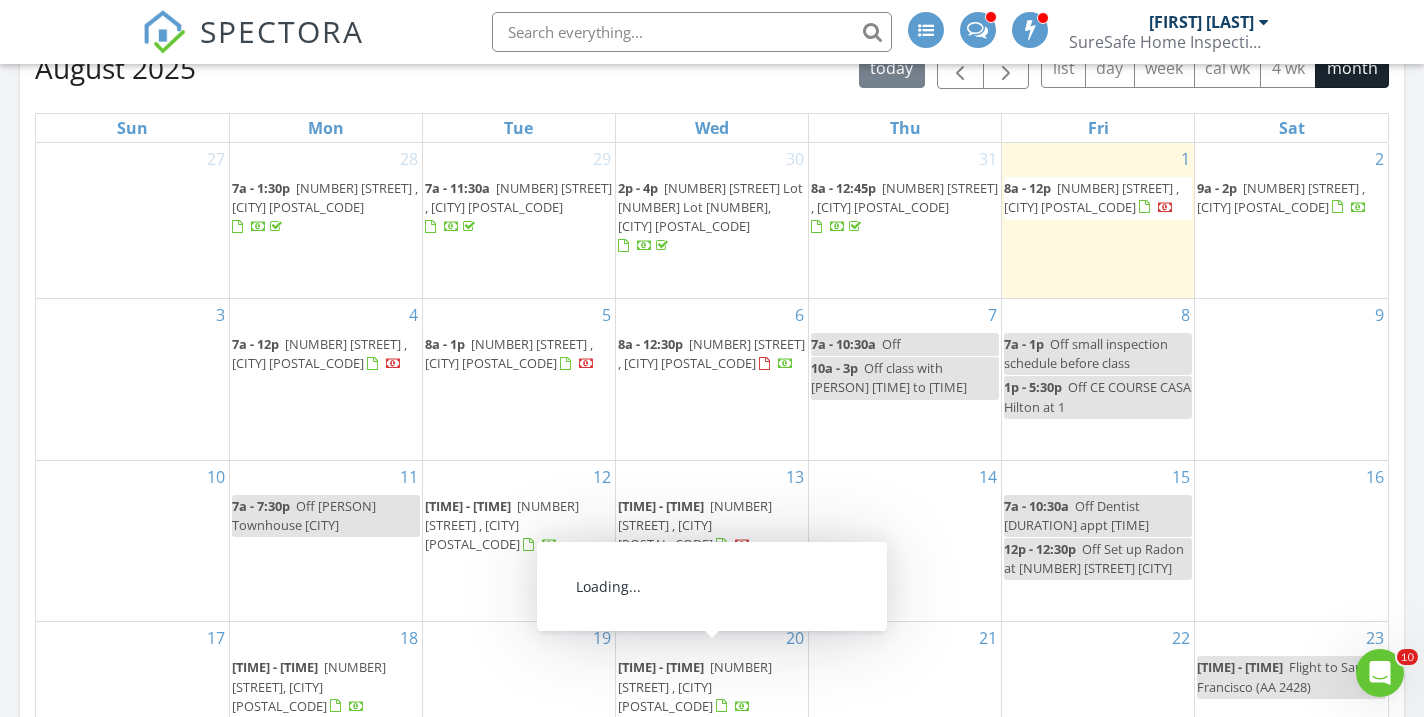 scroll, scrollTop: 0, scrollLeft: 0, axis: both 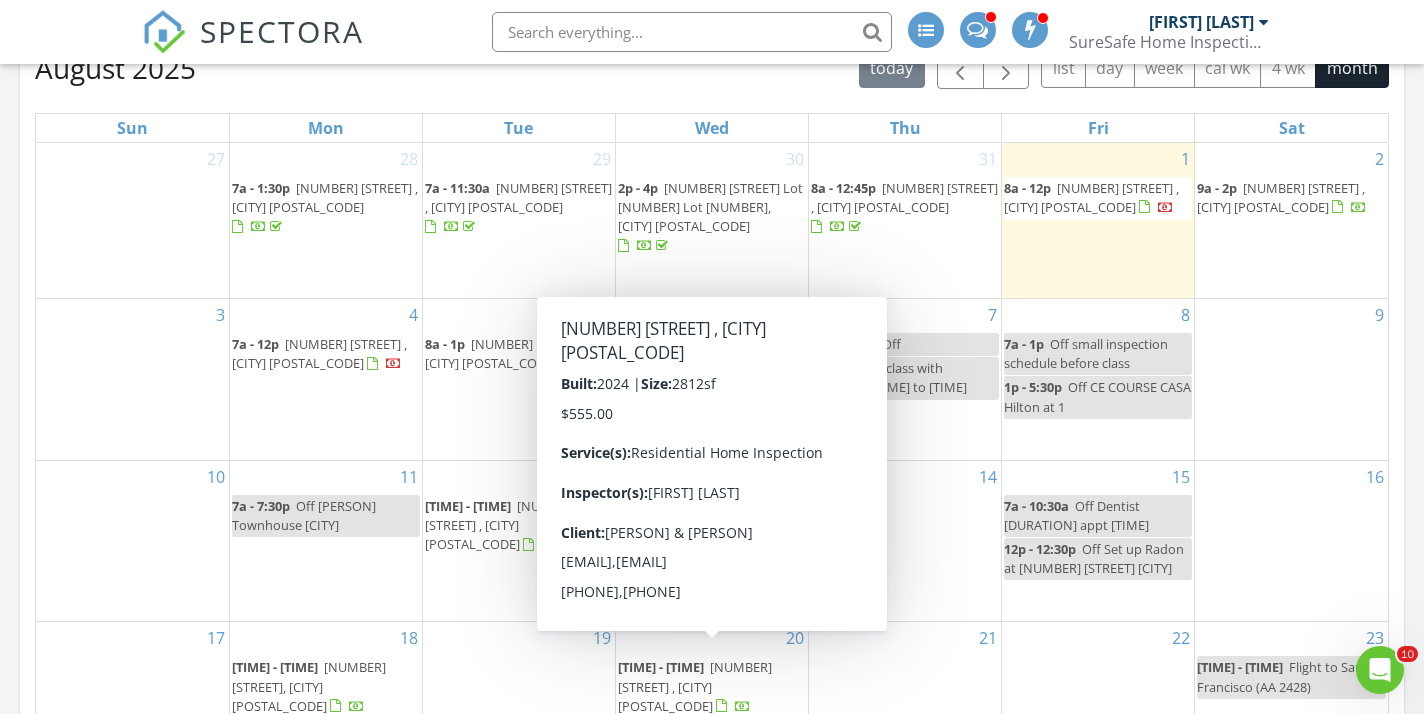 click on "SPECTORA" at bounding box center [282, 31] 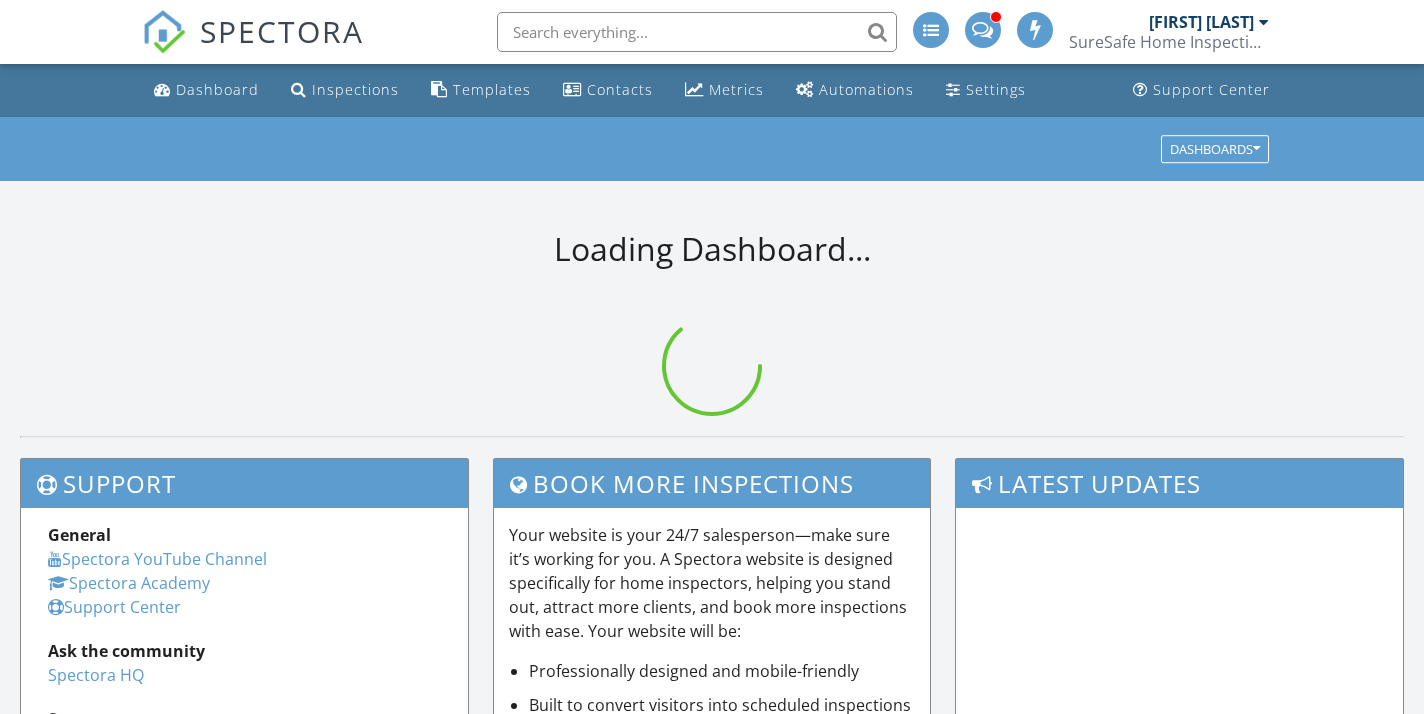 scroll, scrollTop: 0, scrollLeft: 0, axis: both 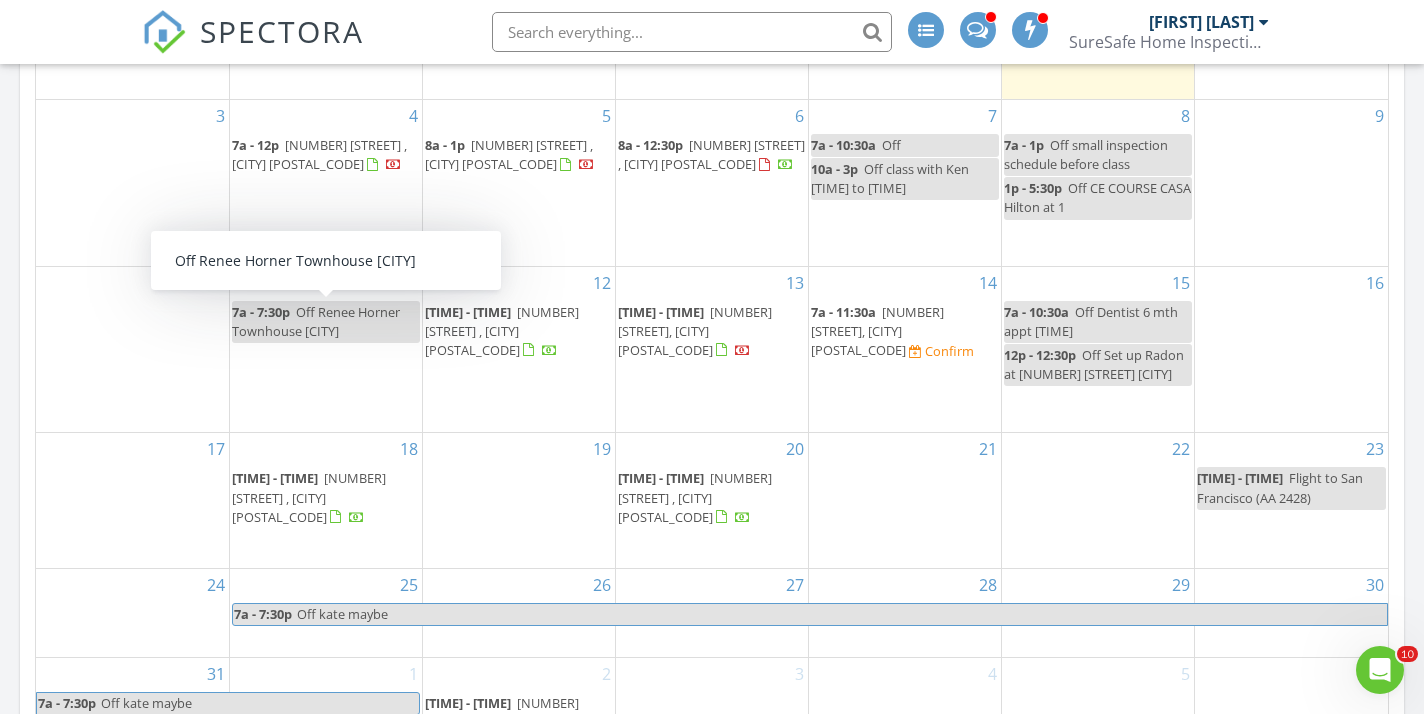 click on "Off Renee Horner Townhouse [CITY]" at bounding box center [316, 321] 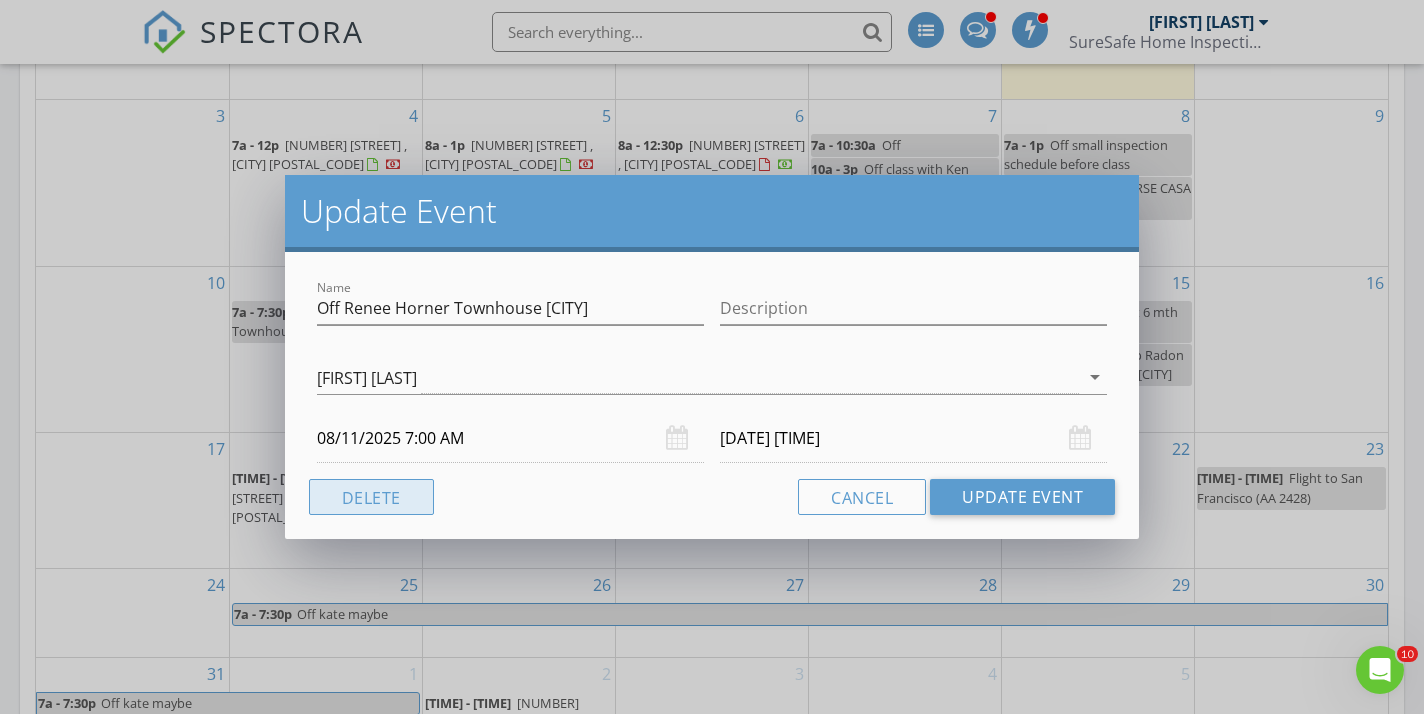 click on "Delete" at bounding box center [371, 497] 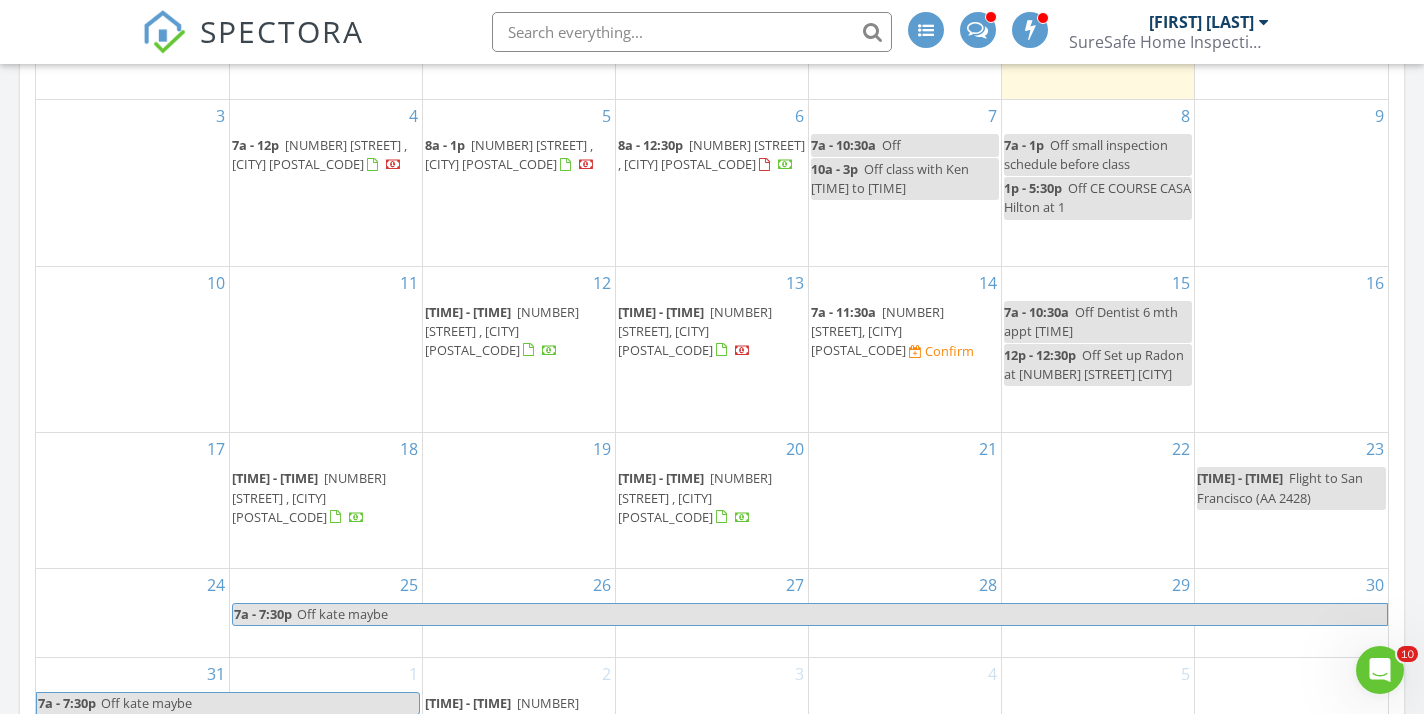 click on "272 Gilead Rd, Huntersville 28078" at bounding box center (877, 331) 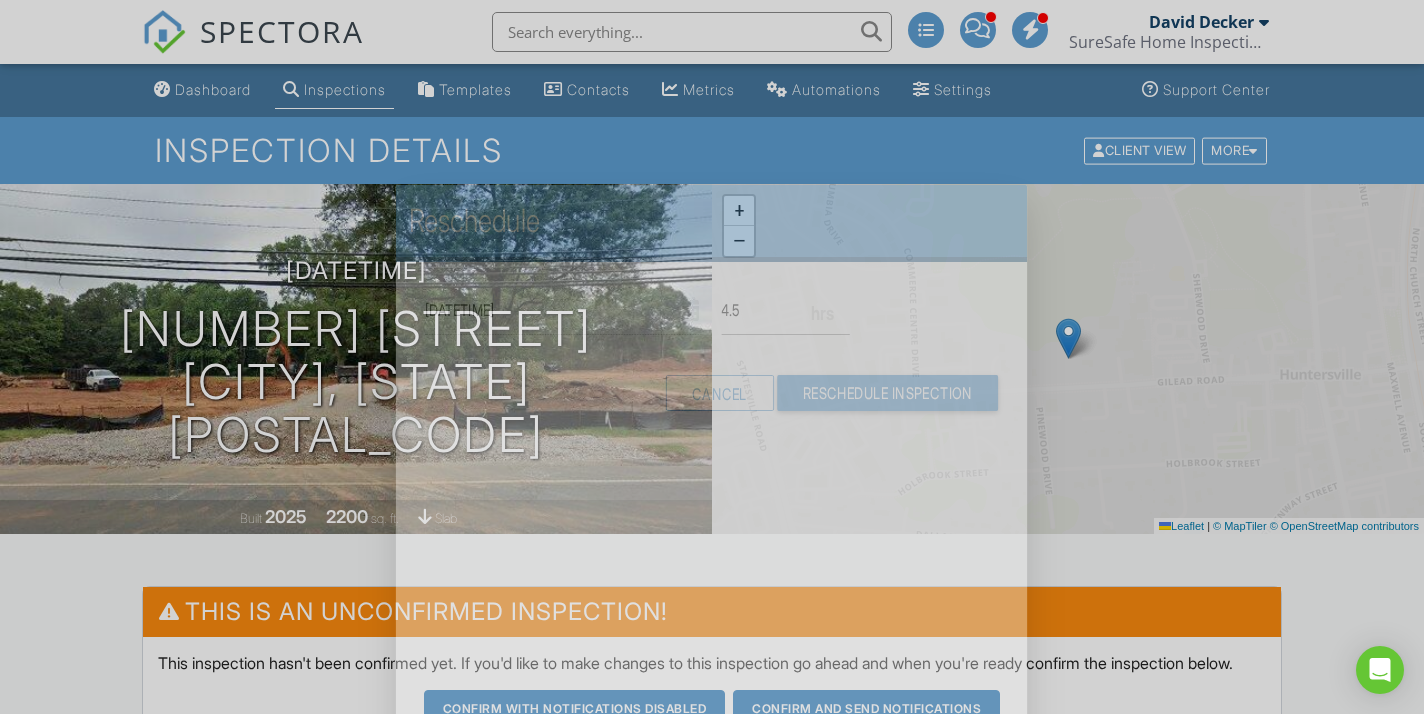 scroll, scrollTop: 0, scrollLeft: 0, axis: both 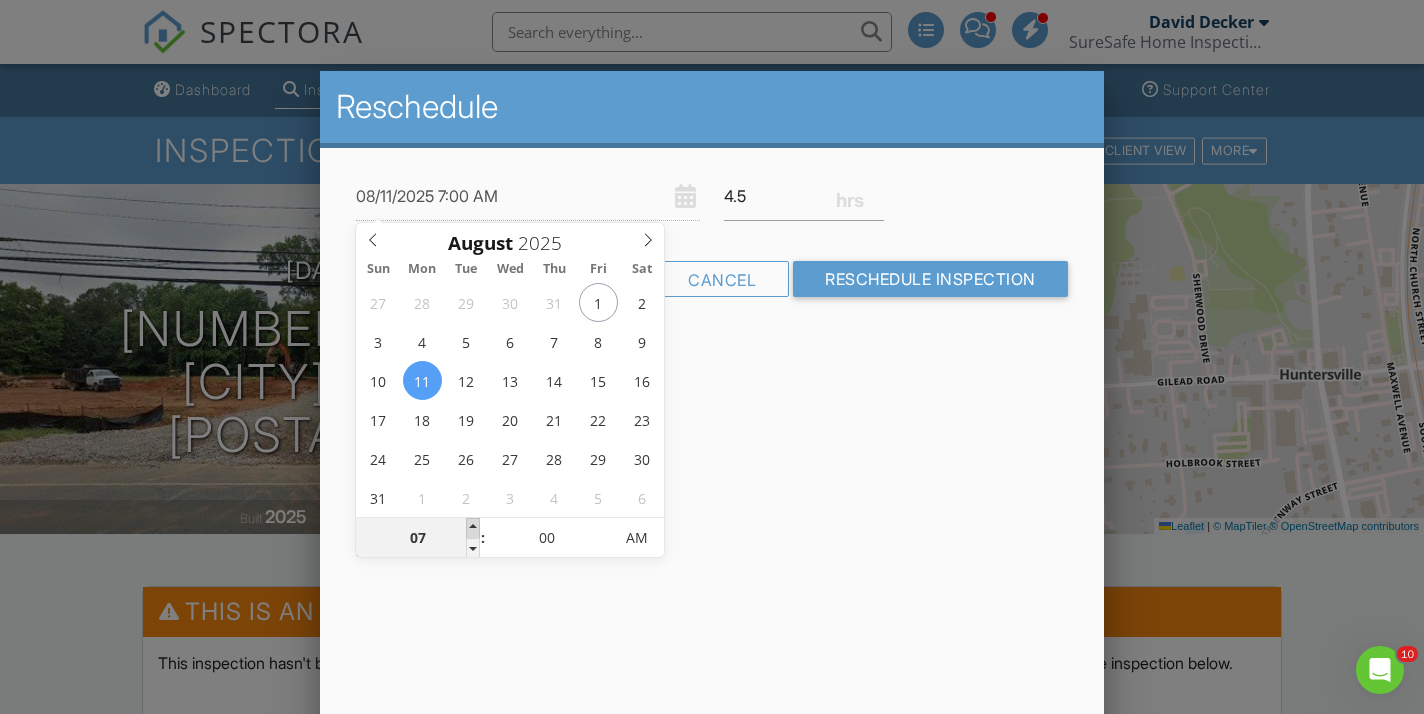 type on "08/11/2025 8:00 AM" 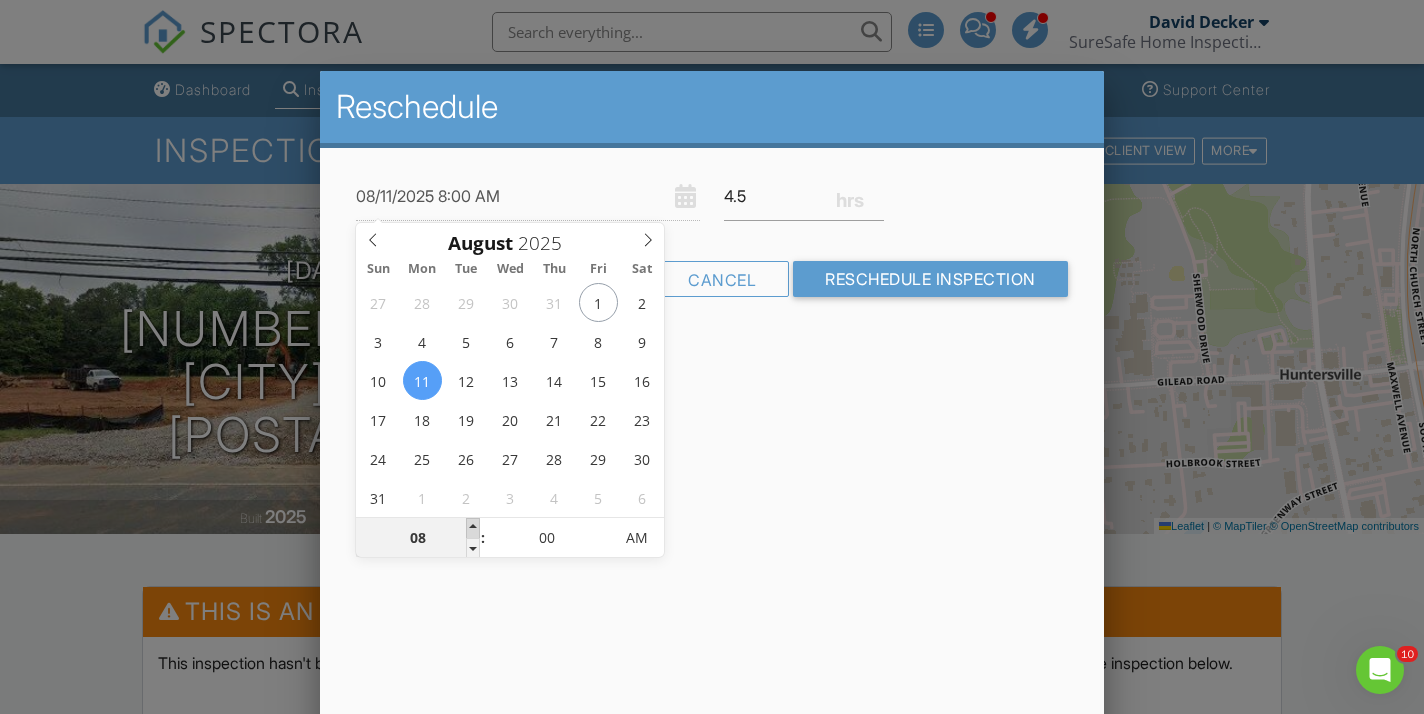 click at bounding box center [473, 528] 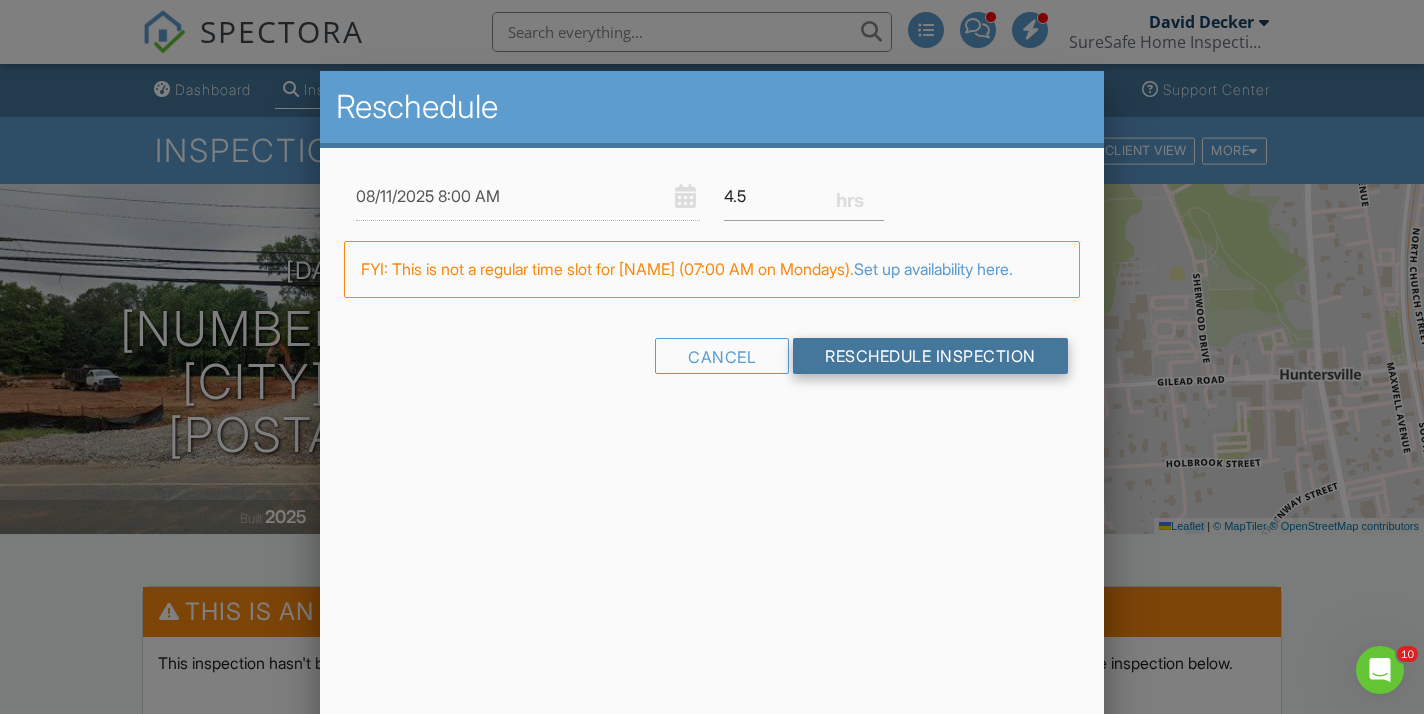click on "Reschedule Inspection" at bounding box center [930, 356] 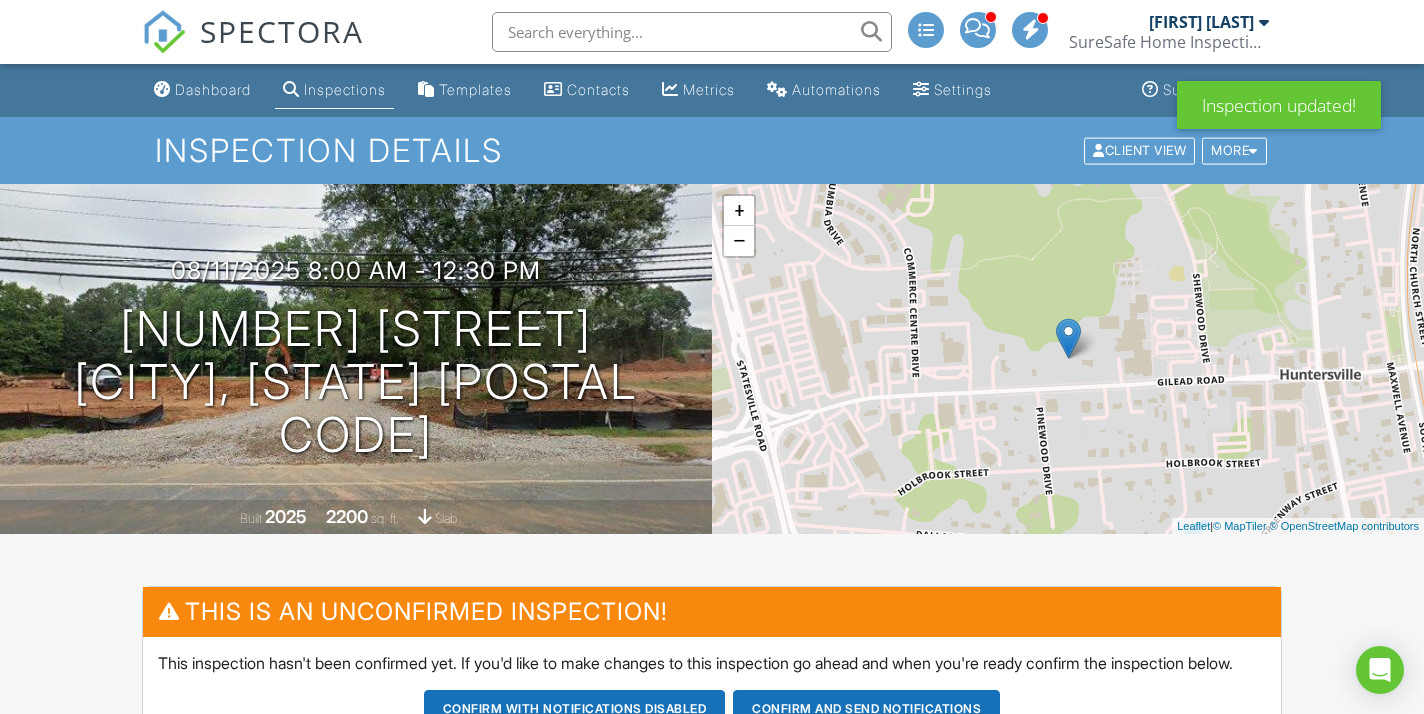 scroll, scrollTop: 0, scrollLeft: 0, axis: both 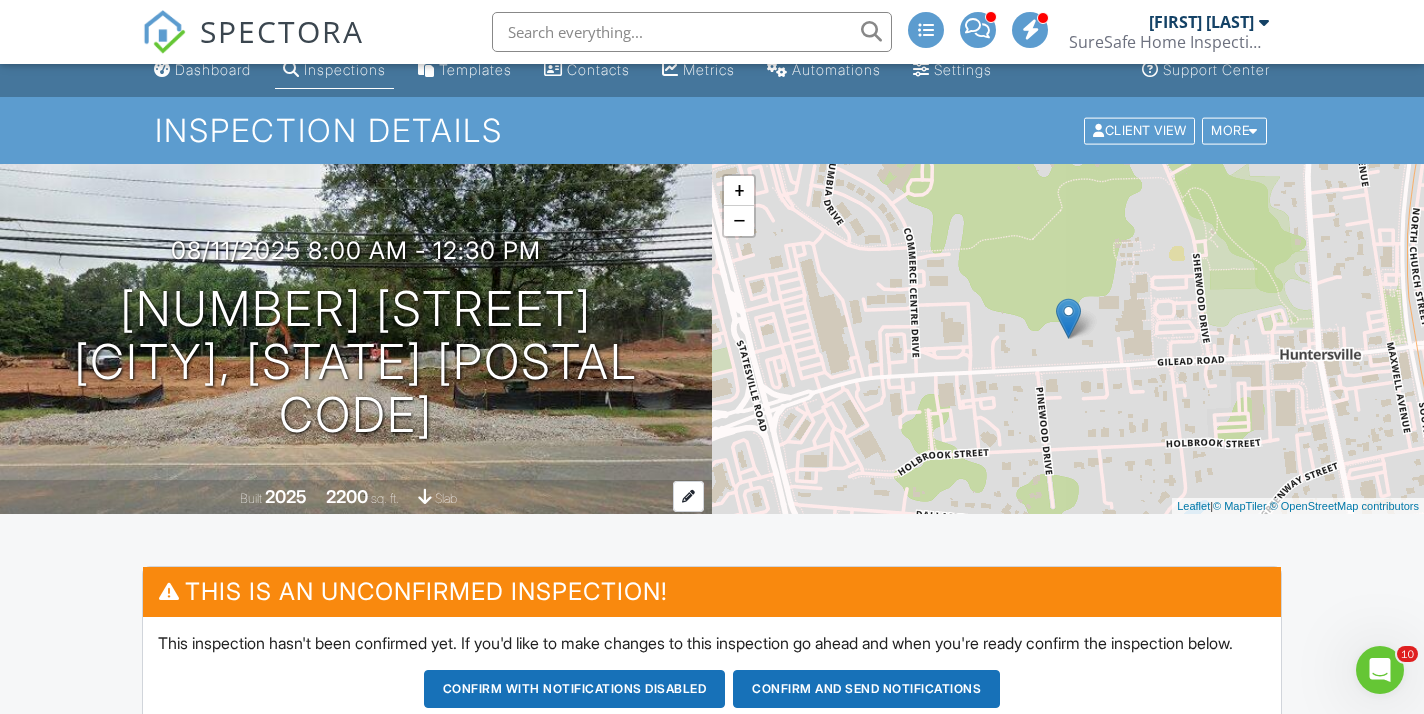 click on "Built
[YEAR]
[NUMBER]
sq. ft.
slab" at bounding box center (356, 497) 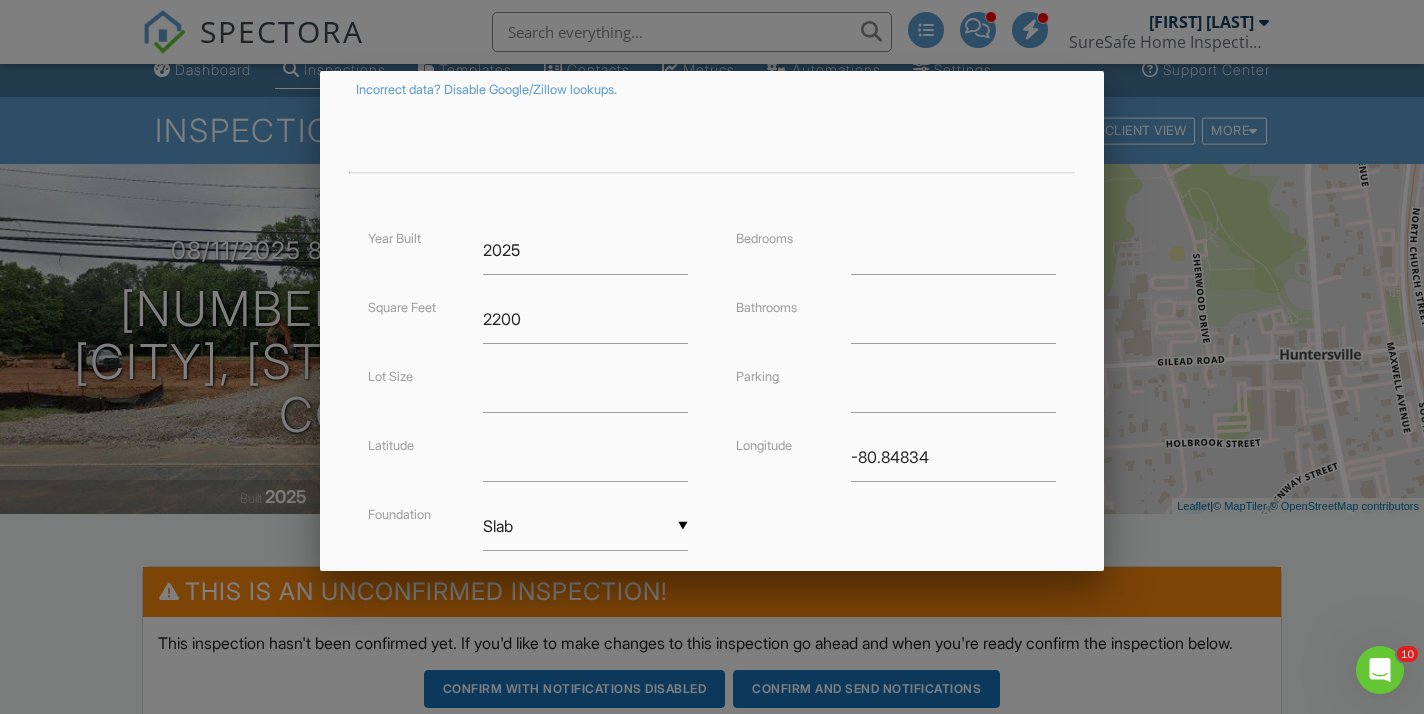 scroll, scrollTop: 372, scrollLeft: 0, axis: vertical 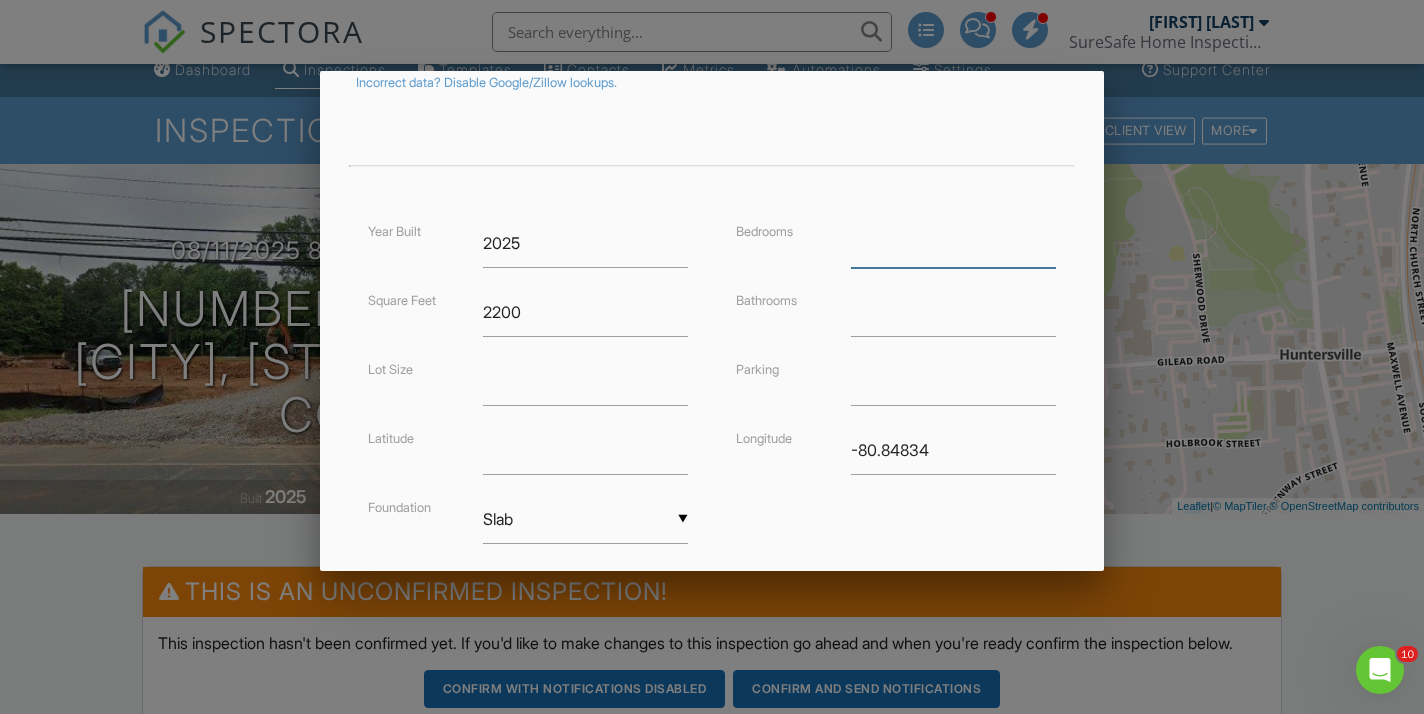click at bounding box center (953, 243) 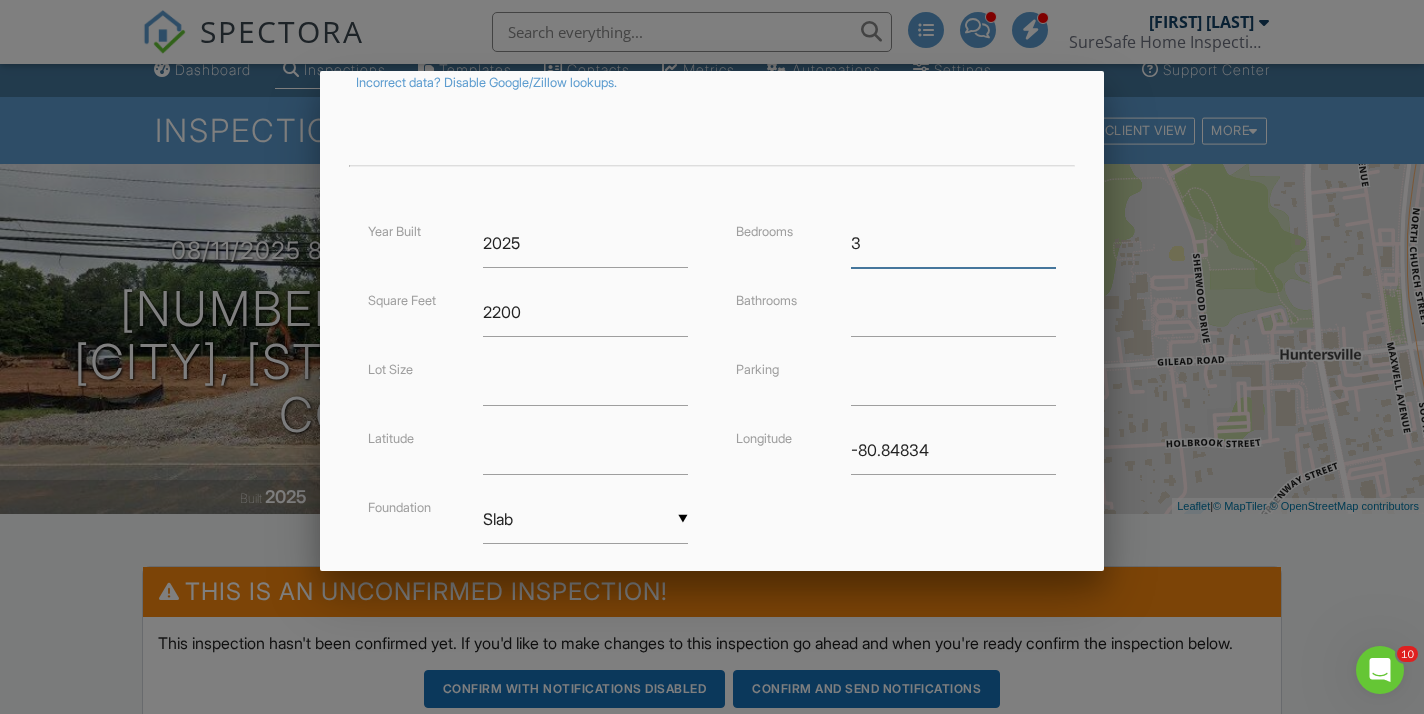type on "3" 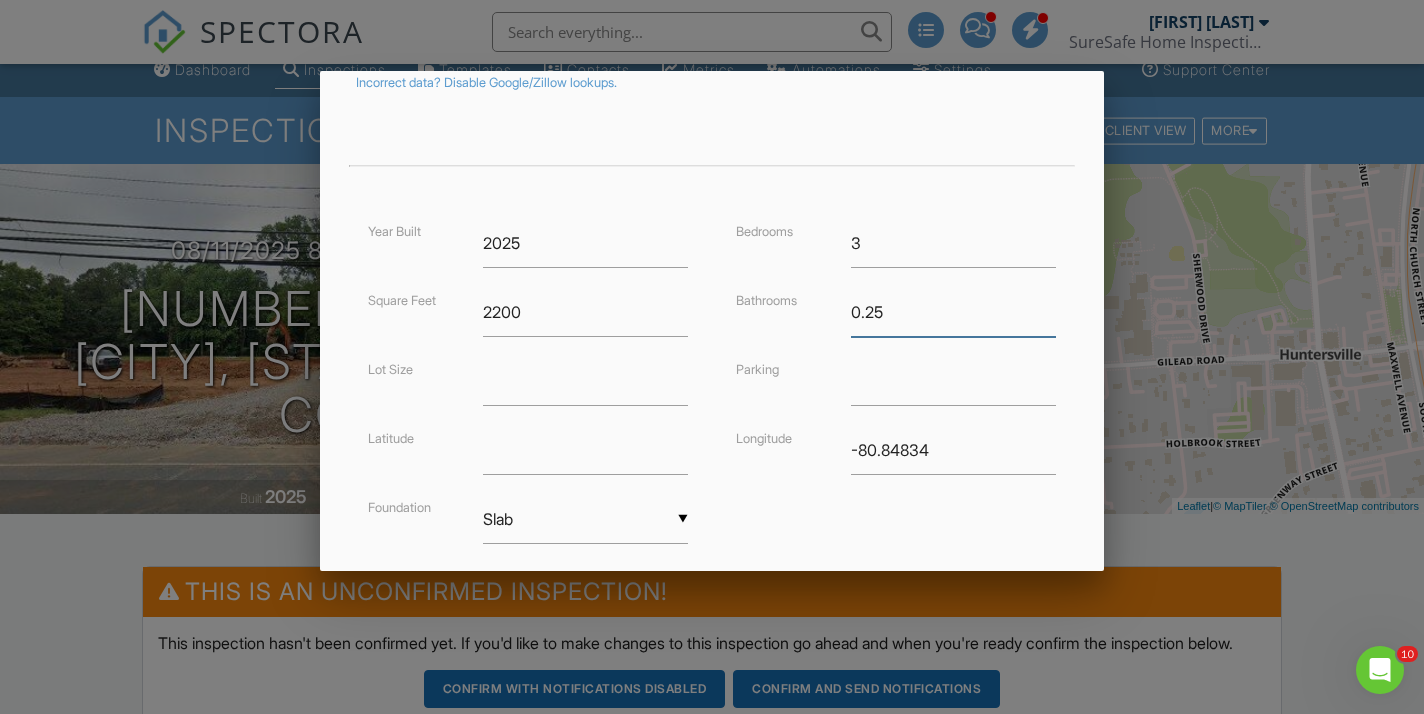 click on "0.25" at bounding box center (953, 312) 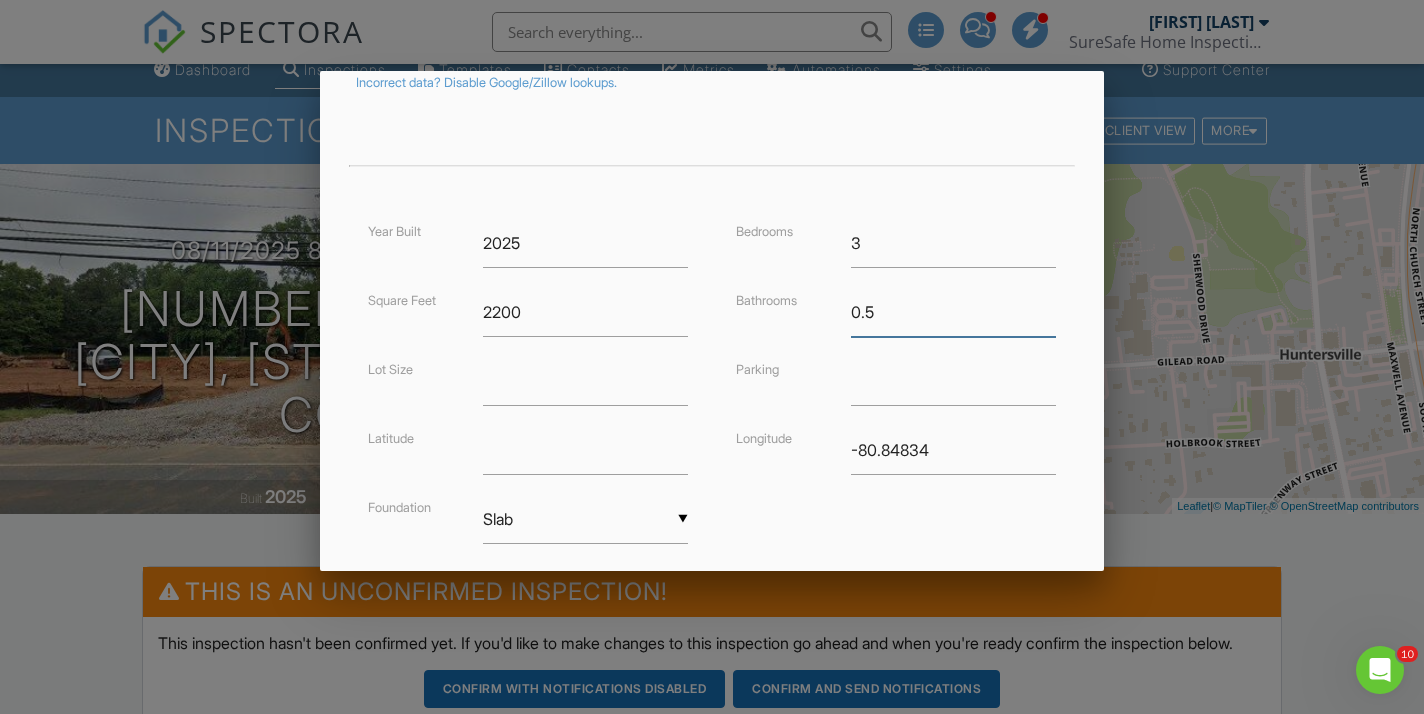 click on "0.5" at bounding box center [953, 312] 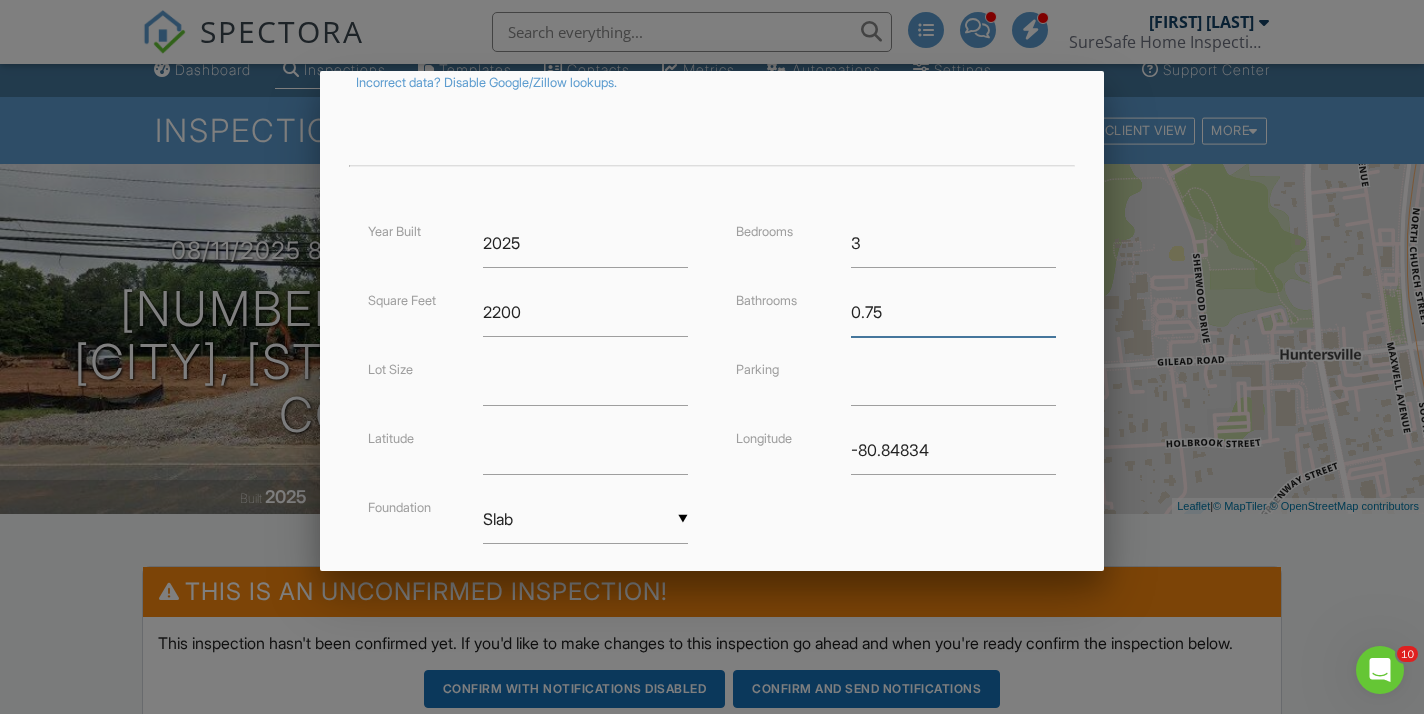 click on "0.75" at bounding box center (953, 312) 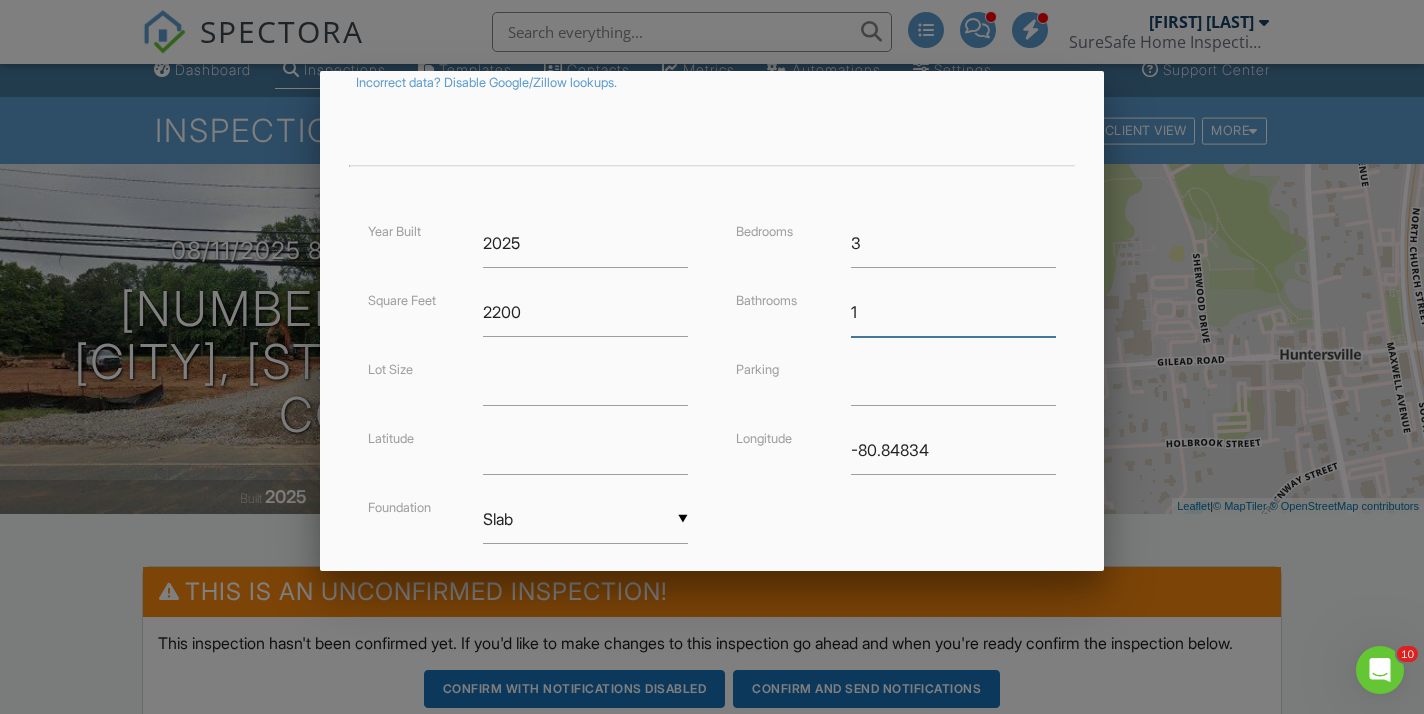 click on "1" at bounding box center [953, 312] 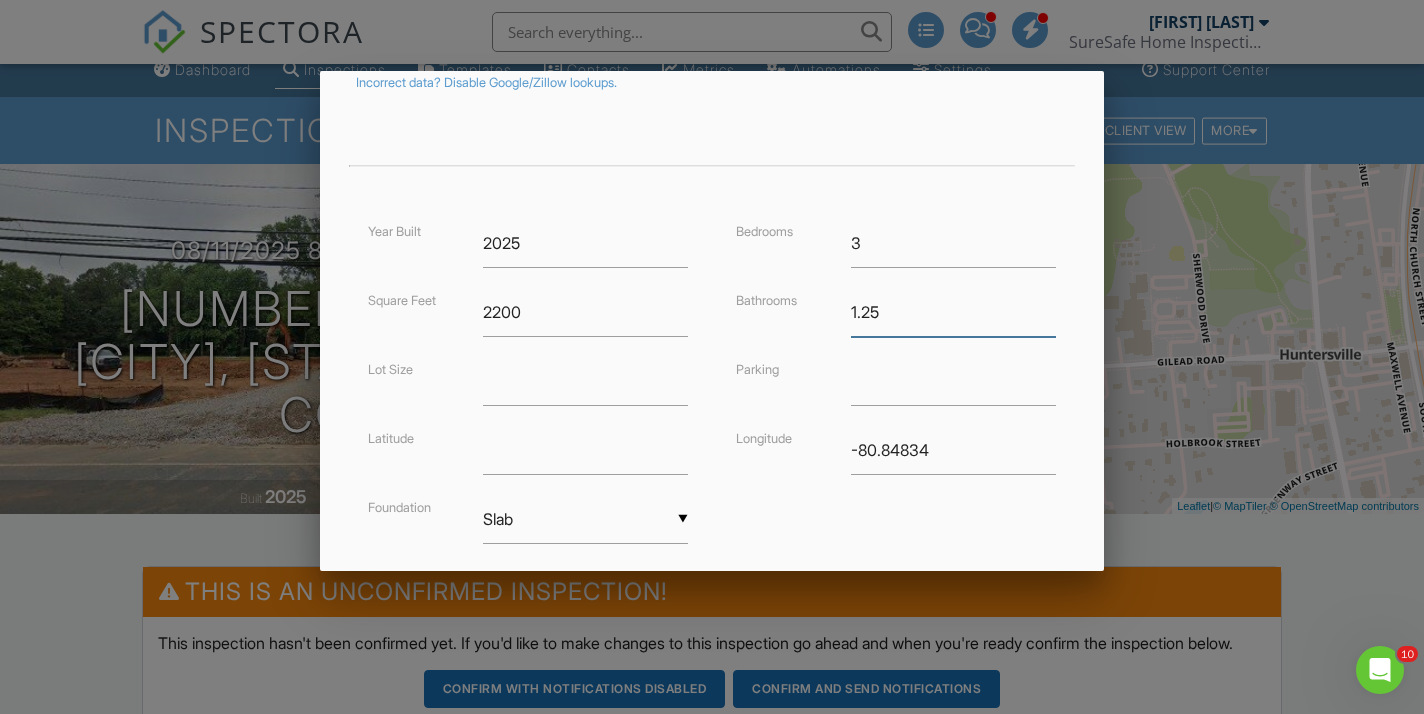 click on "1.25" at bounding box center (953, 312) 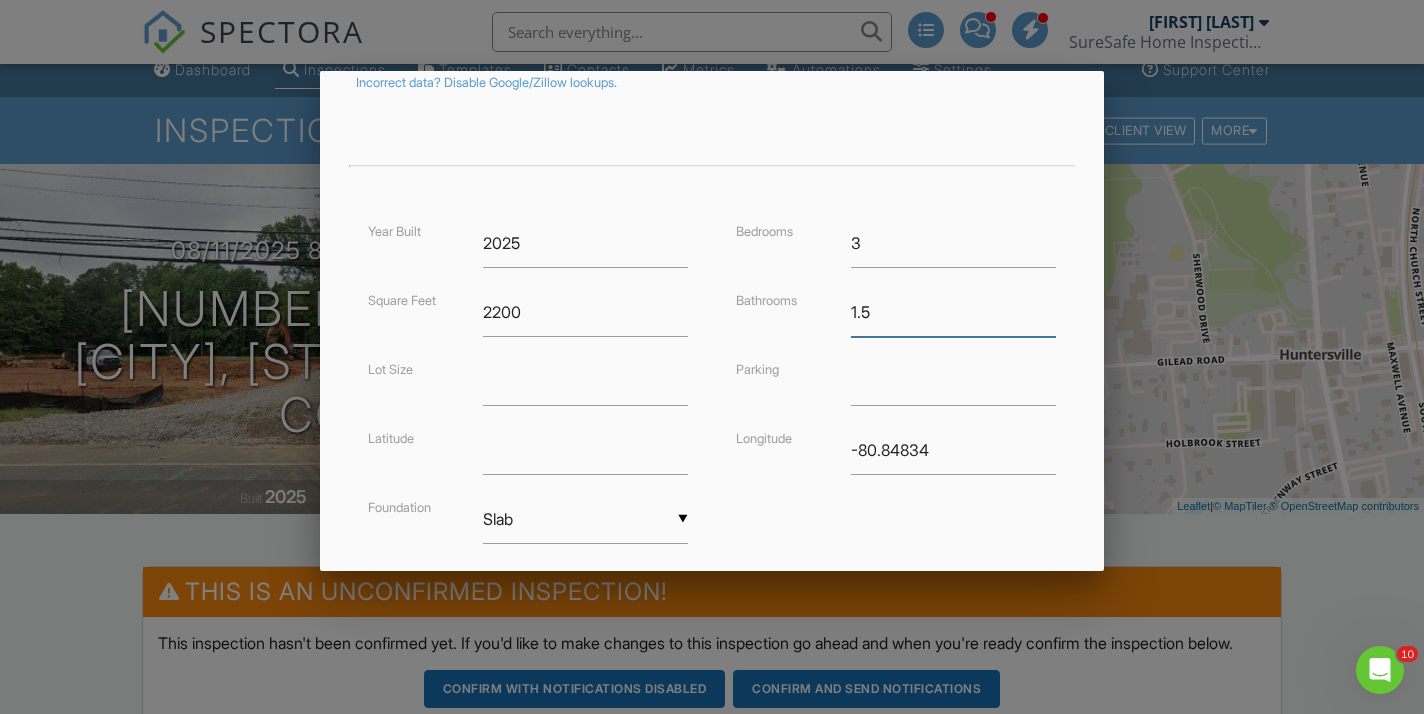 click on "1.5" at bounding box center [953, 312] 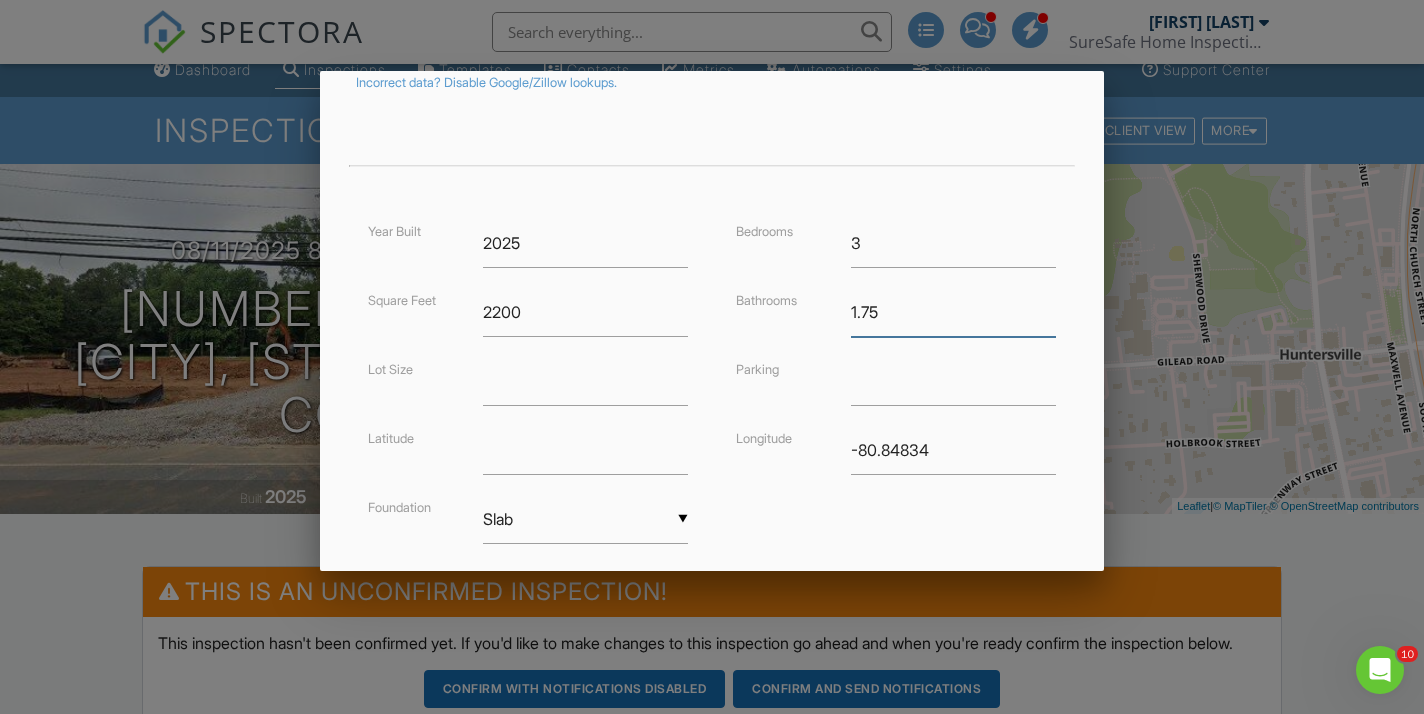 click on "1.75" at bounding box center [953, 312] 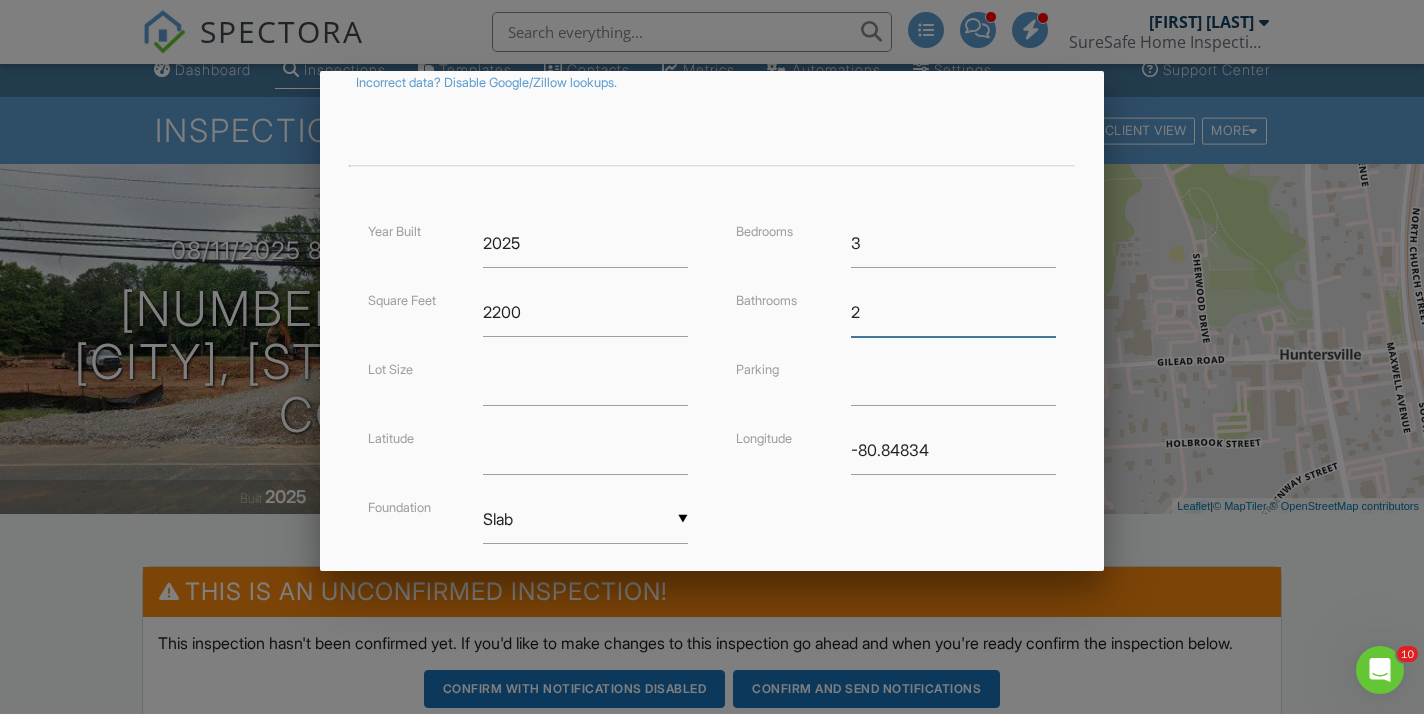 click on "2" at bounding box center (953, 312) 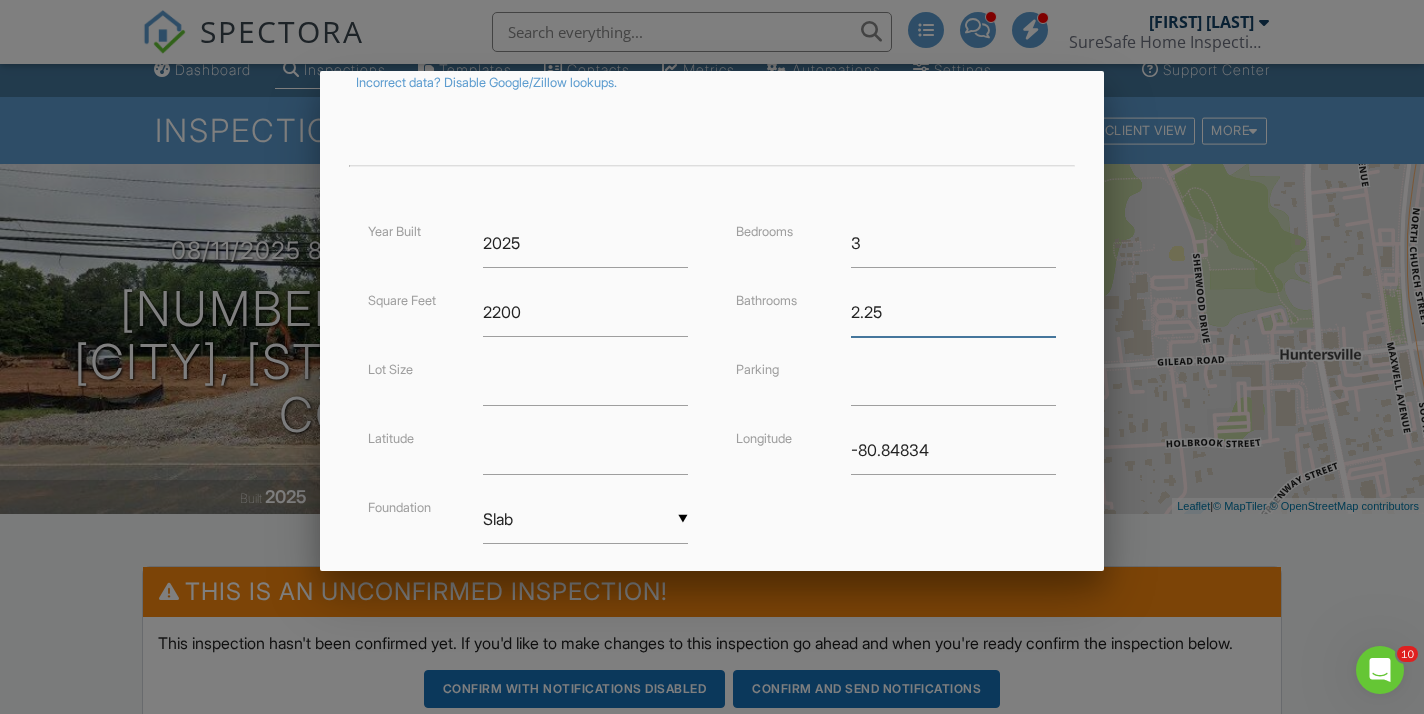 click on "2.25" at bounding box center (953, 312) 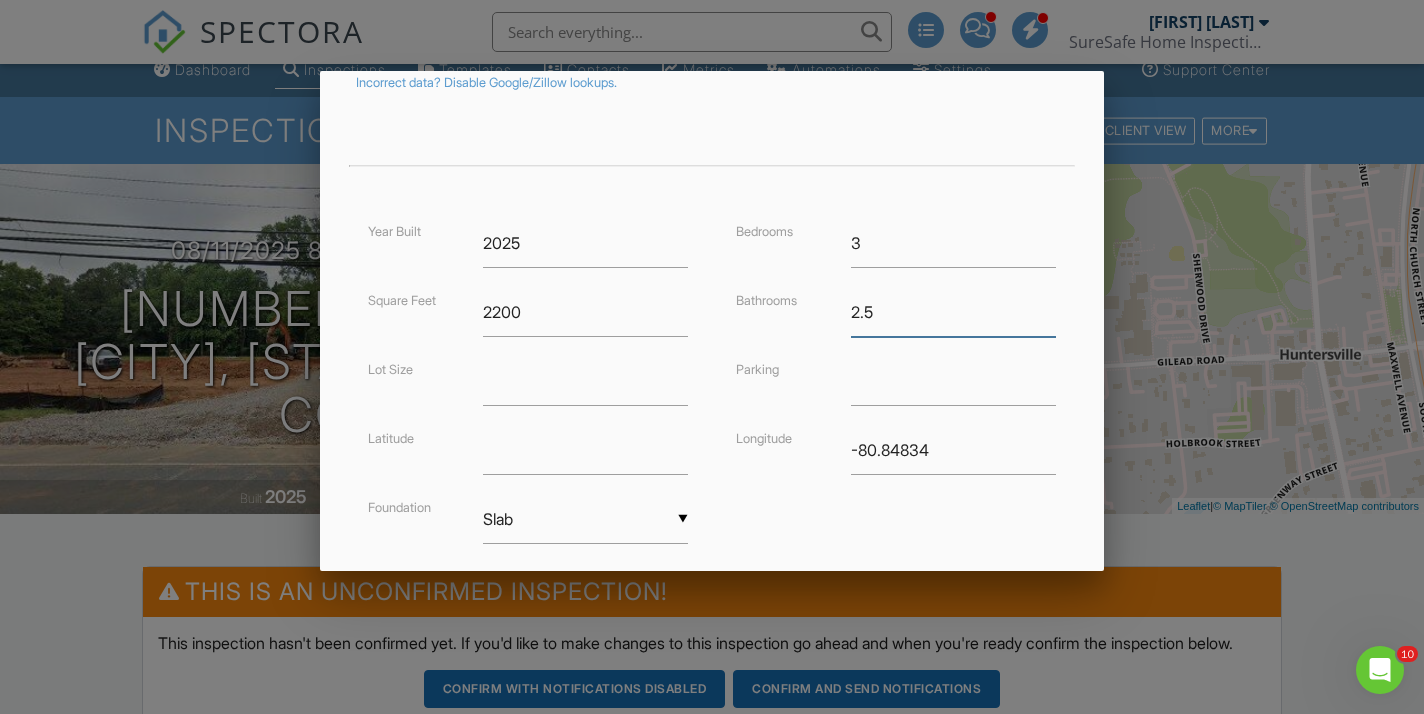 click on "2.5" at bounding box center [953, 312] 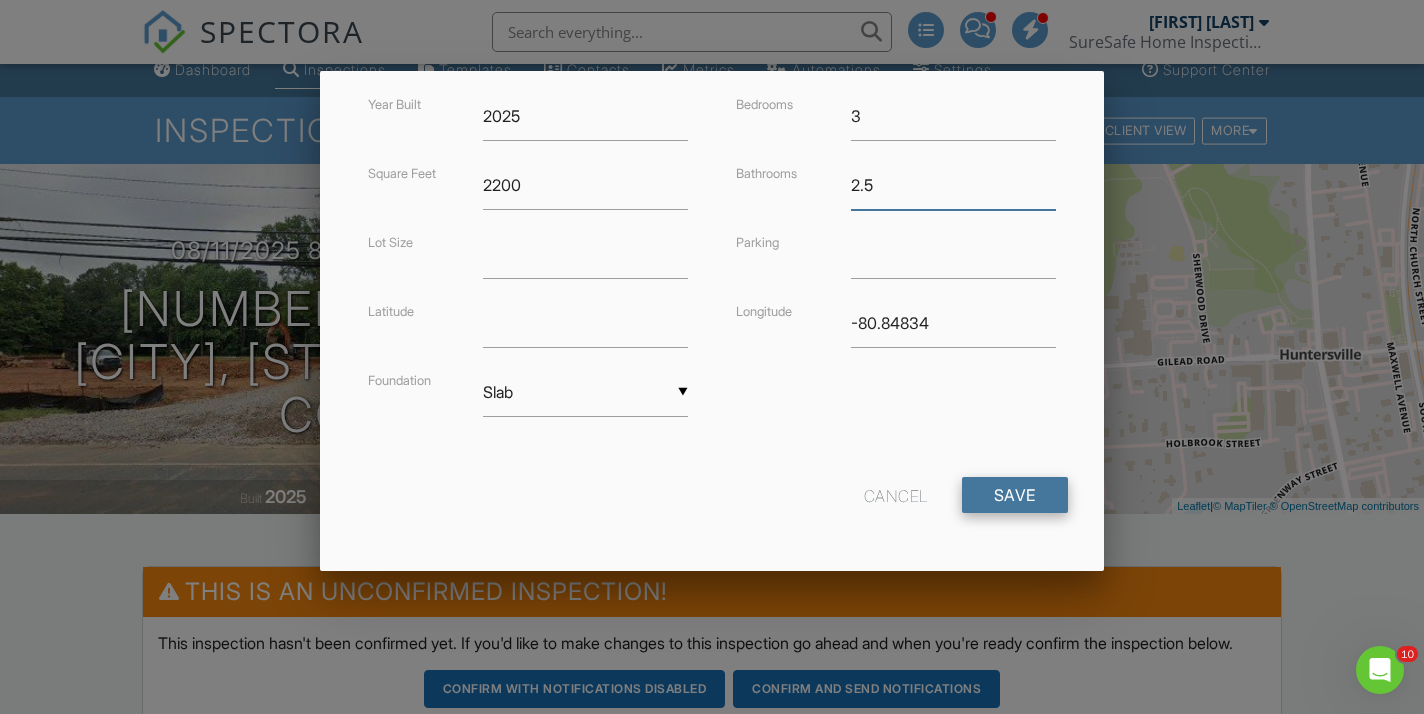scroll, scrollTop: 498, scrollLeft: 0, axis: vertical 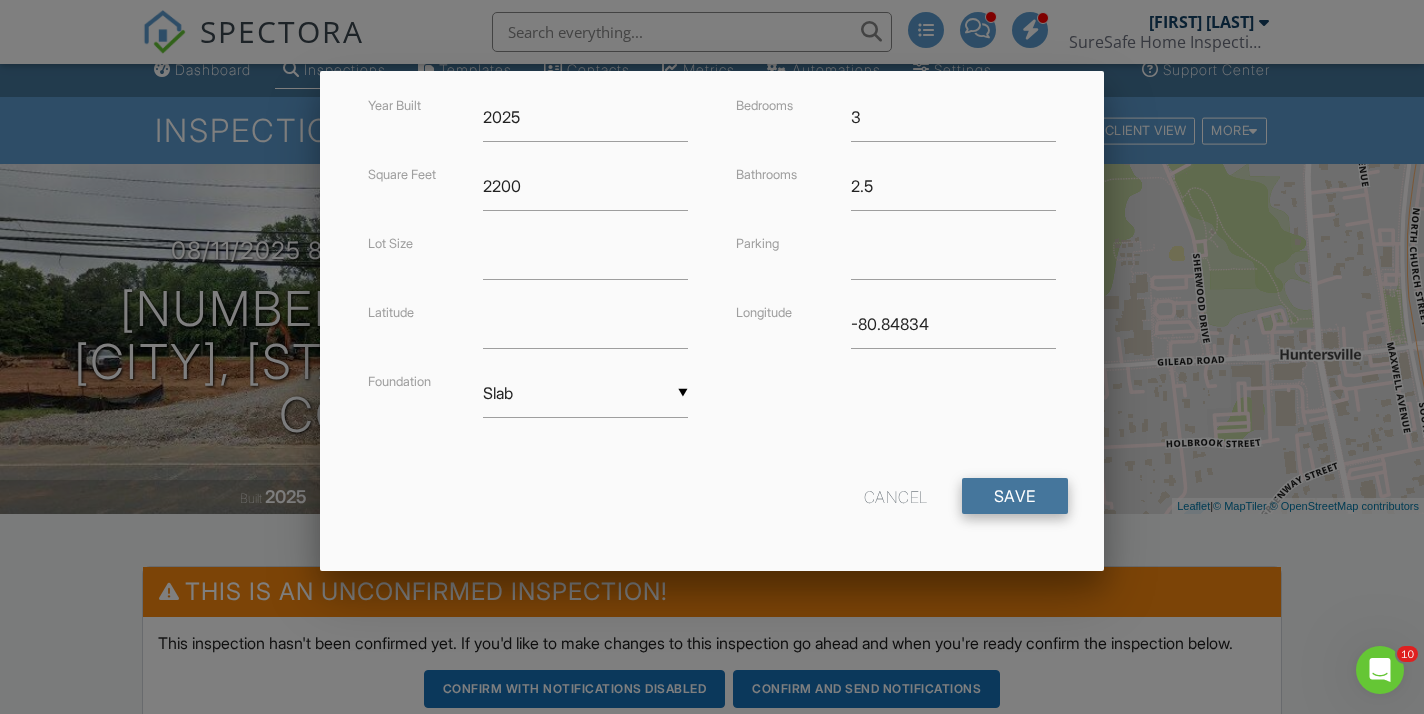 click on "Save" at bounding box center (1015, 496) 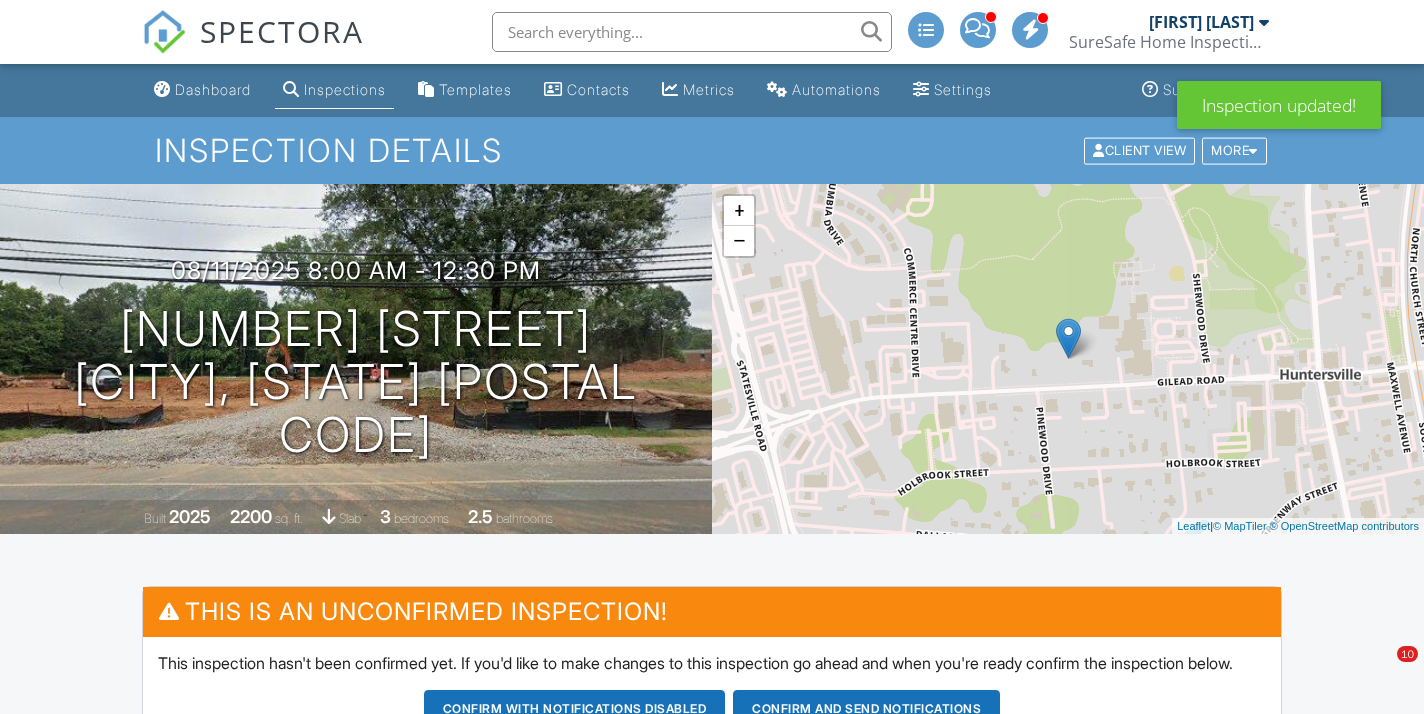 scroll, scrollTop: 26, scrollLeft: 0, axis: vertical 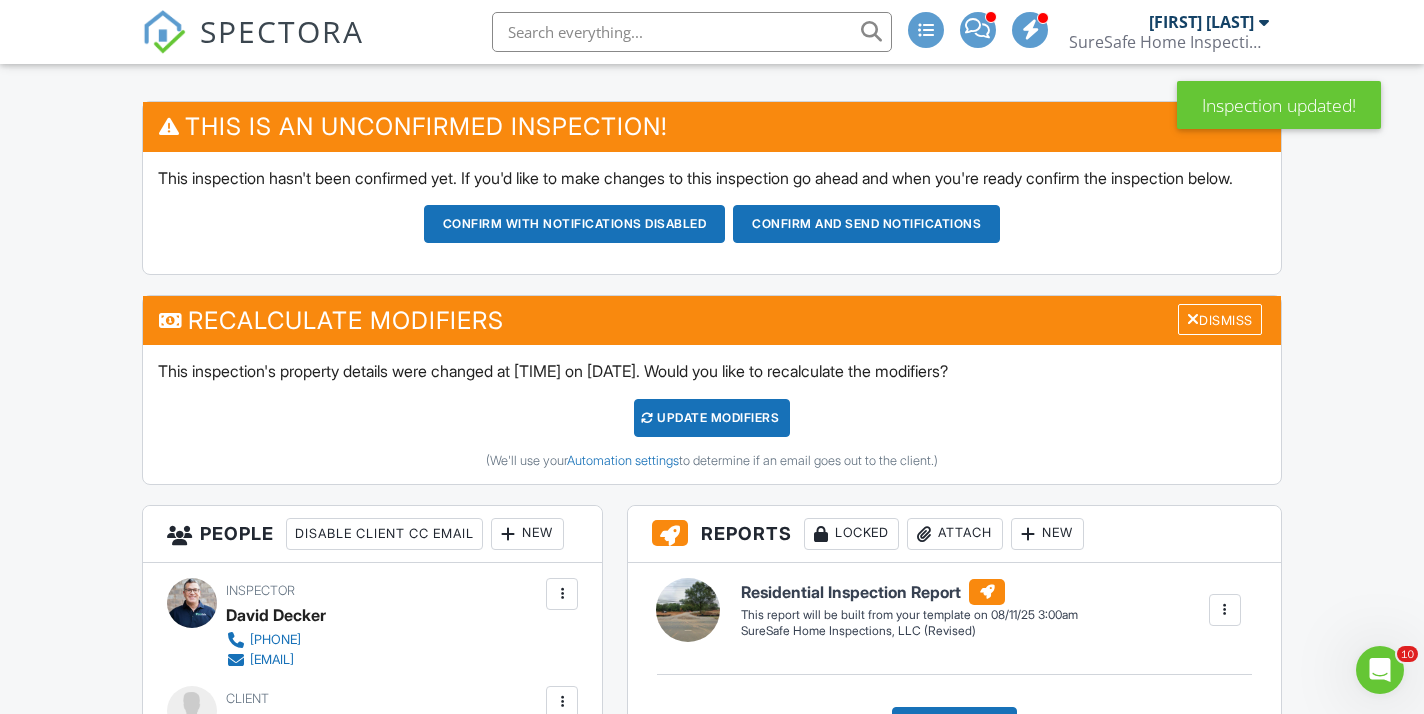 click on "UPDATE Modifiers" at bounding box center [712, 418] 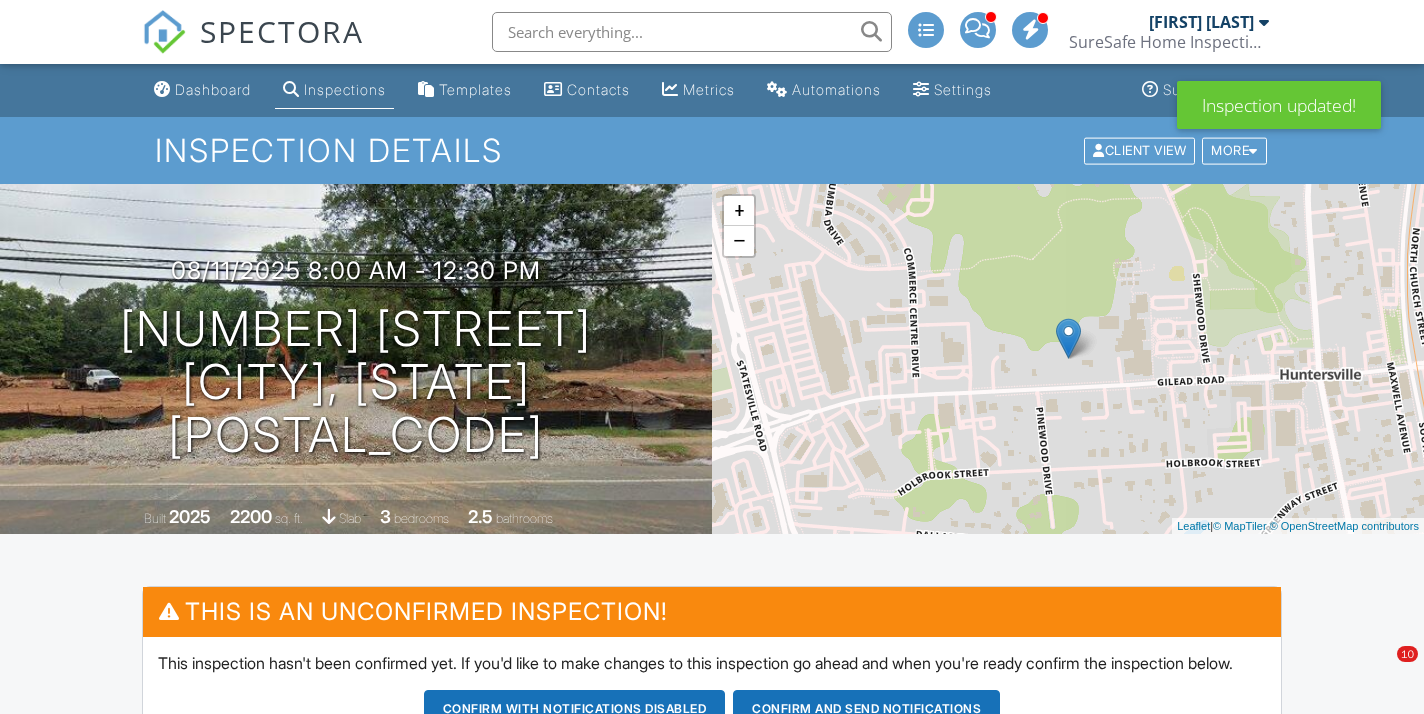 scroll, scrollTop: 371, scrollLeft: 0, axis: vertical 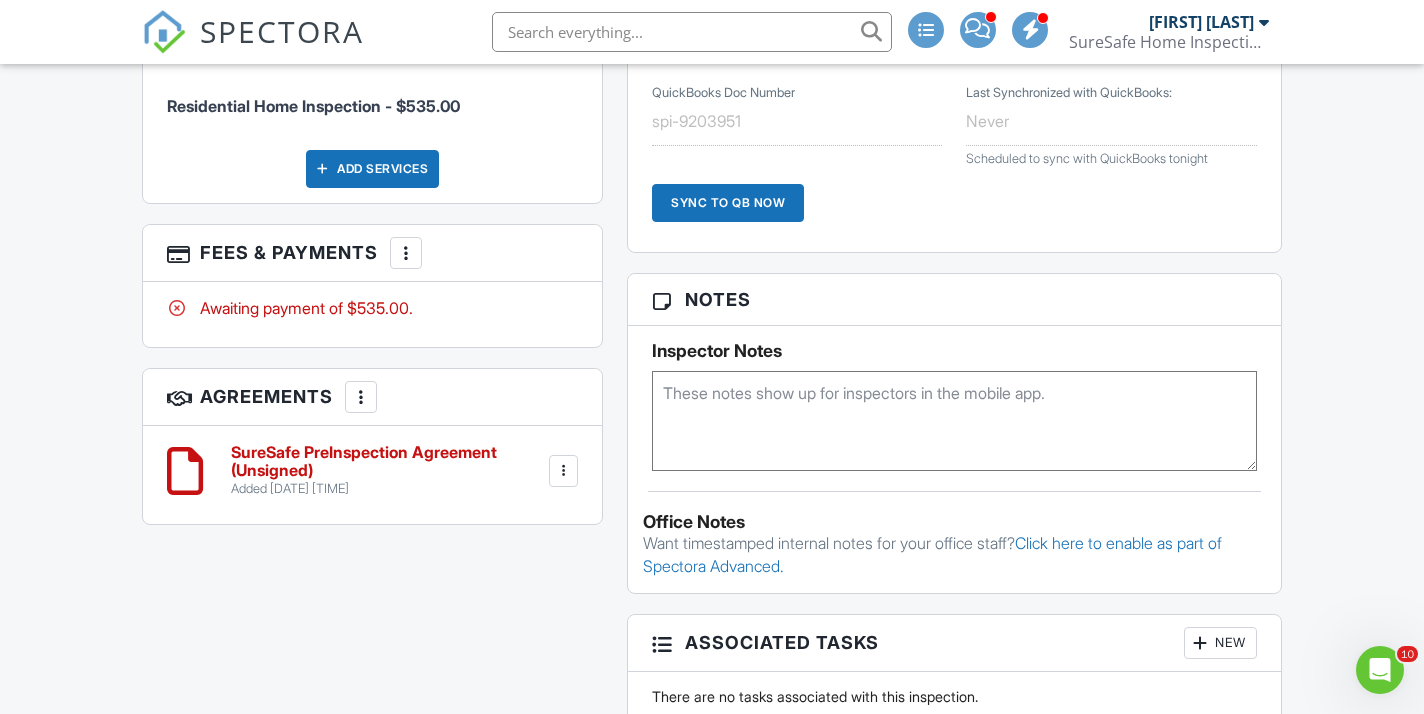 click at bounding box center [954, 421] 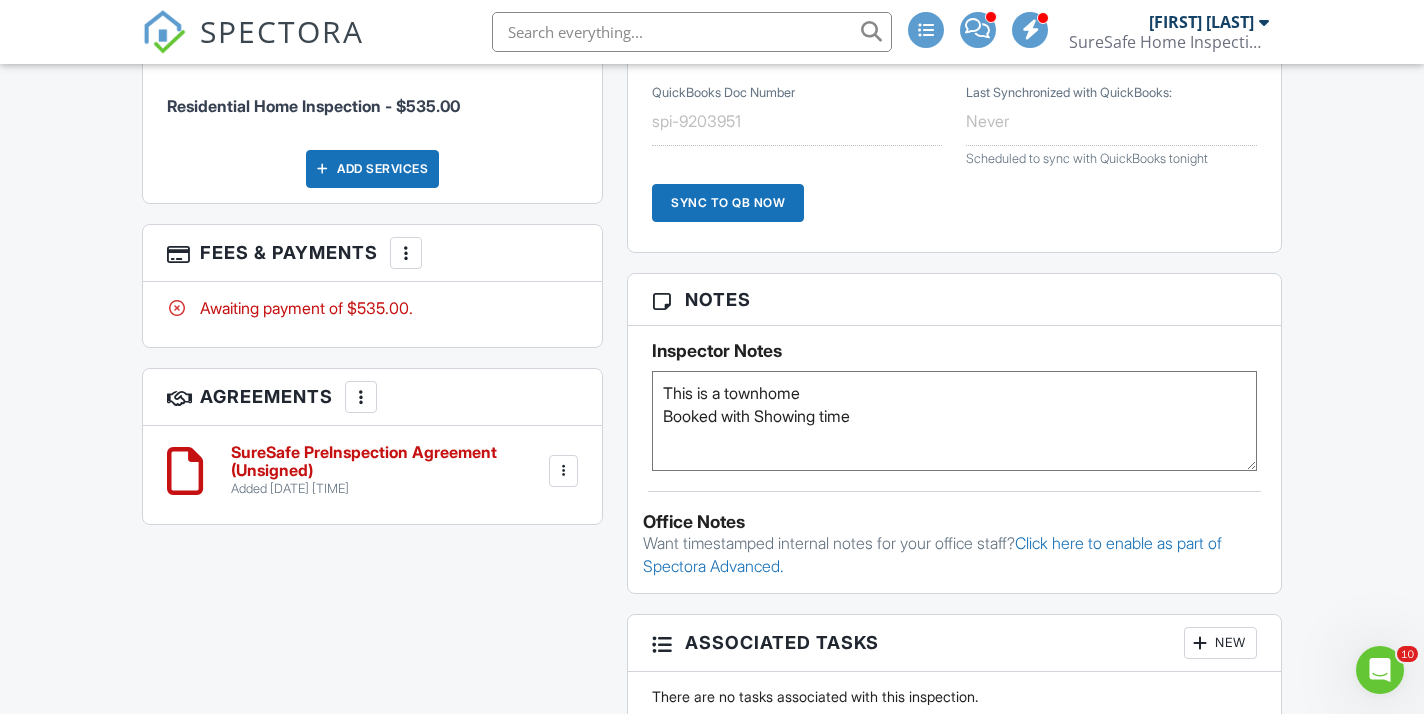 type on "This is a townhome
Booked with Showing time" 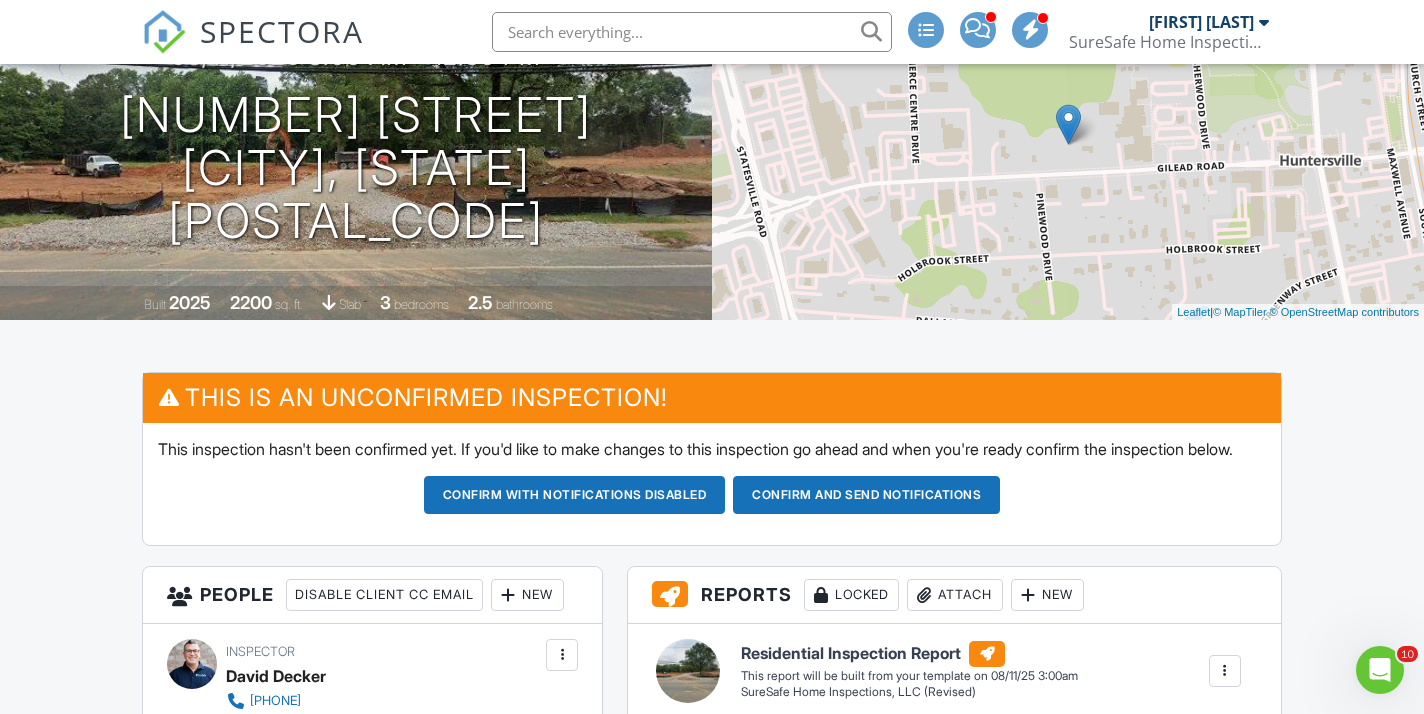 scroll, scrollTop: 219, scrollLeft: 0, axis: vertical 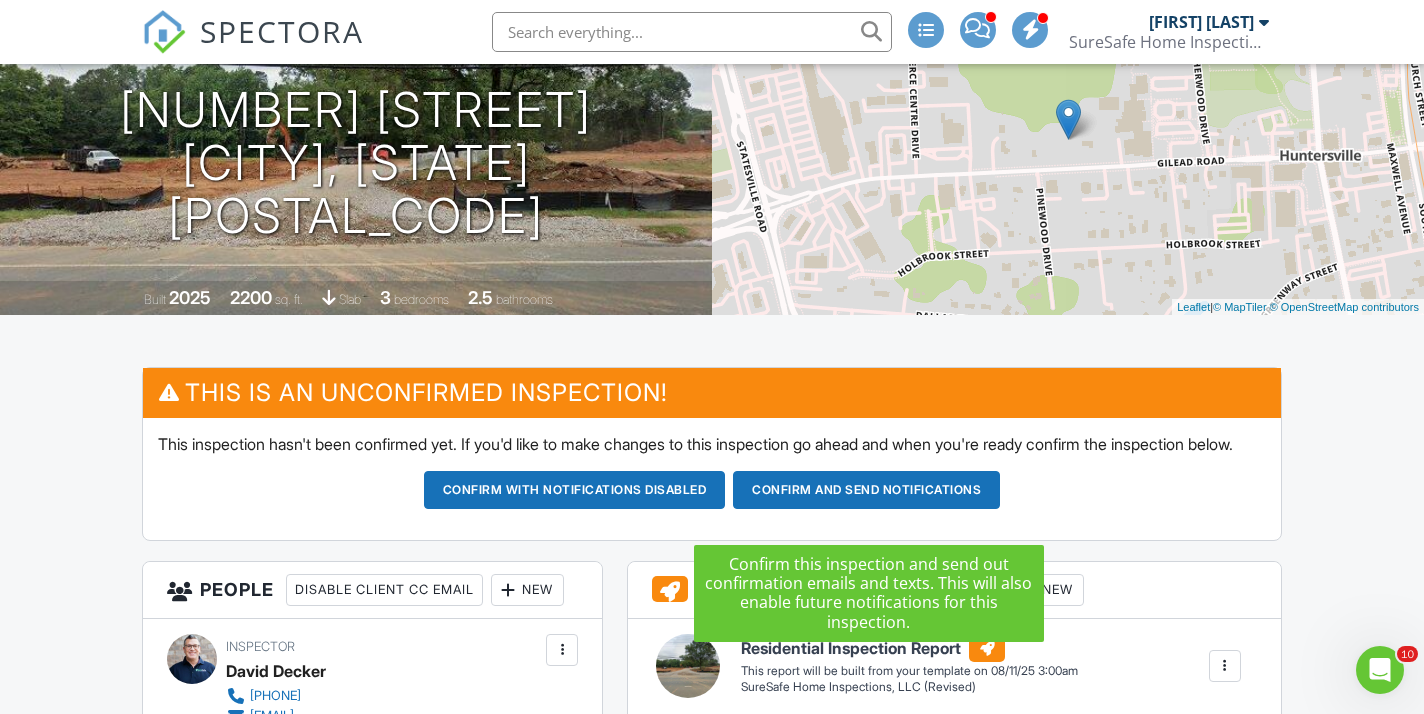 click on "Confirm and send notifications" at bounding box center (575, 490) 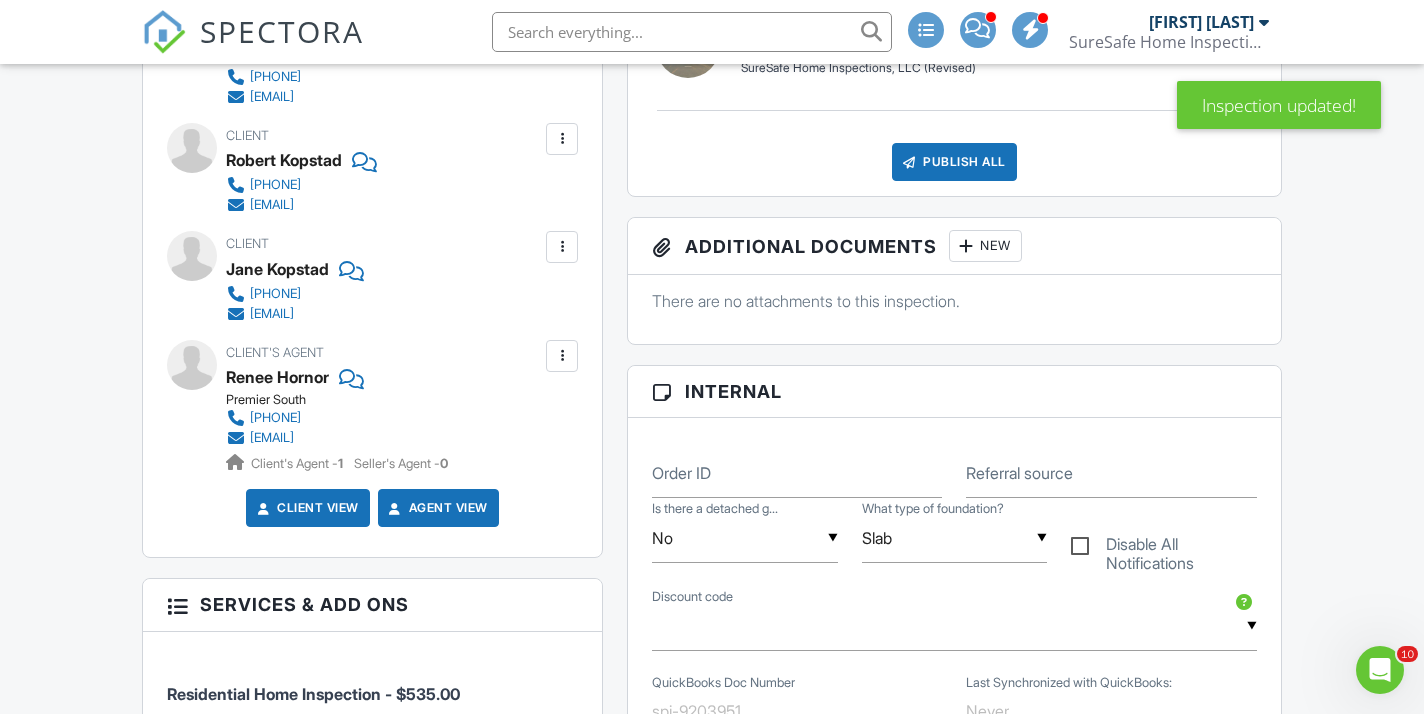 scroll, scrollTop: 645, scrollLeft: 0, axis: vertical 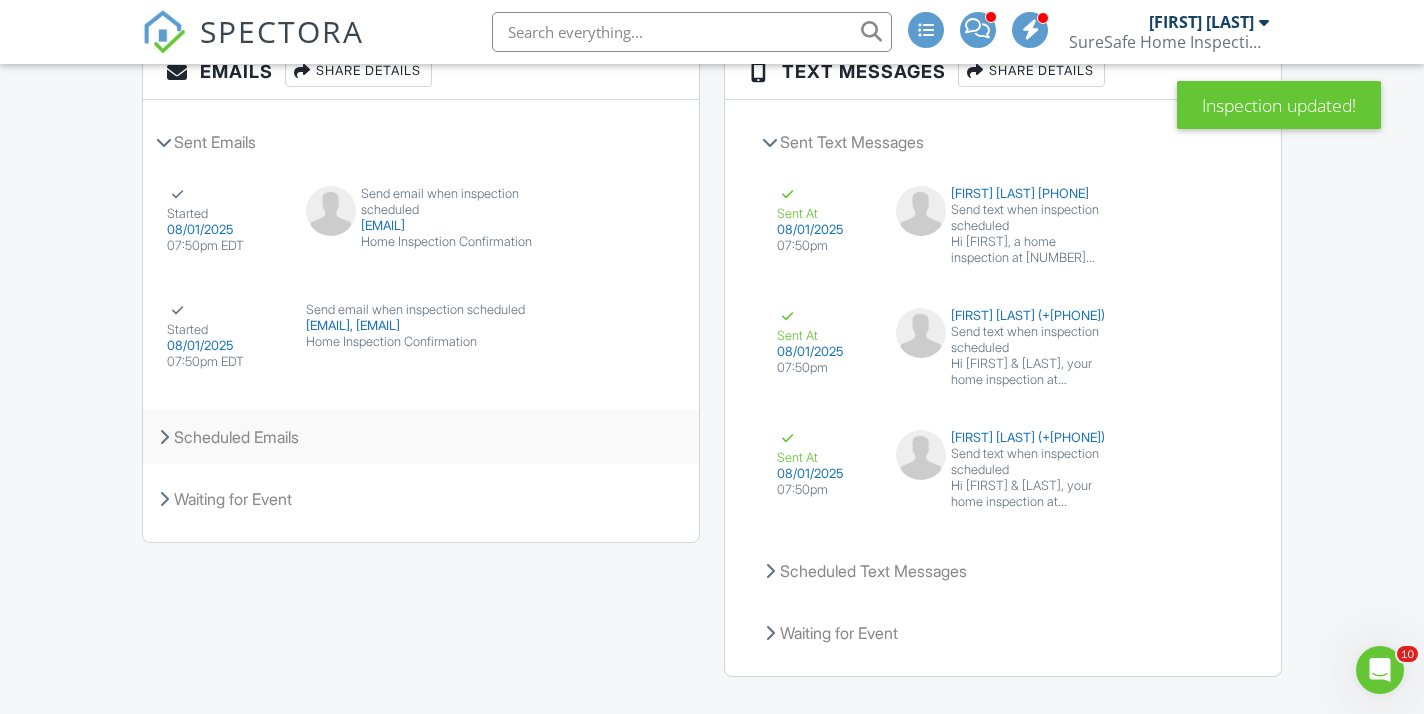 click on "Scheduled Emails" at bounding box center [421, 437] 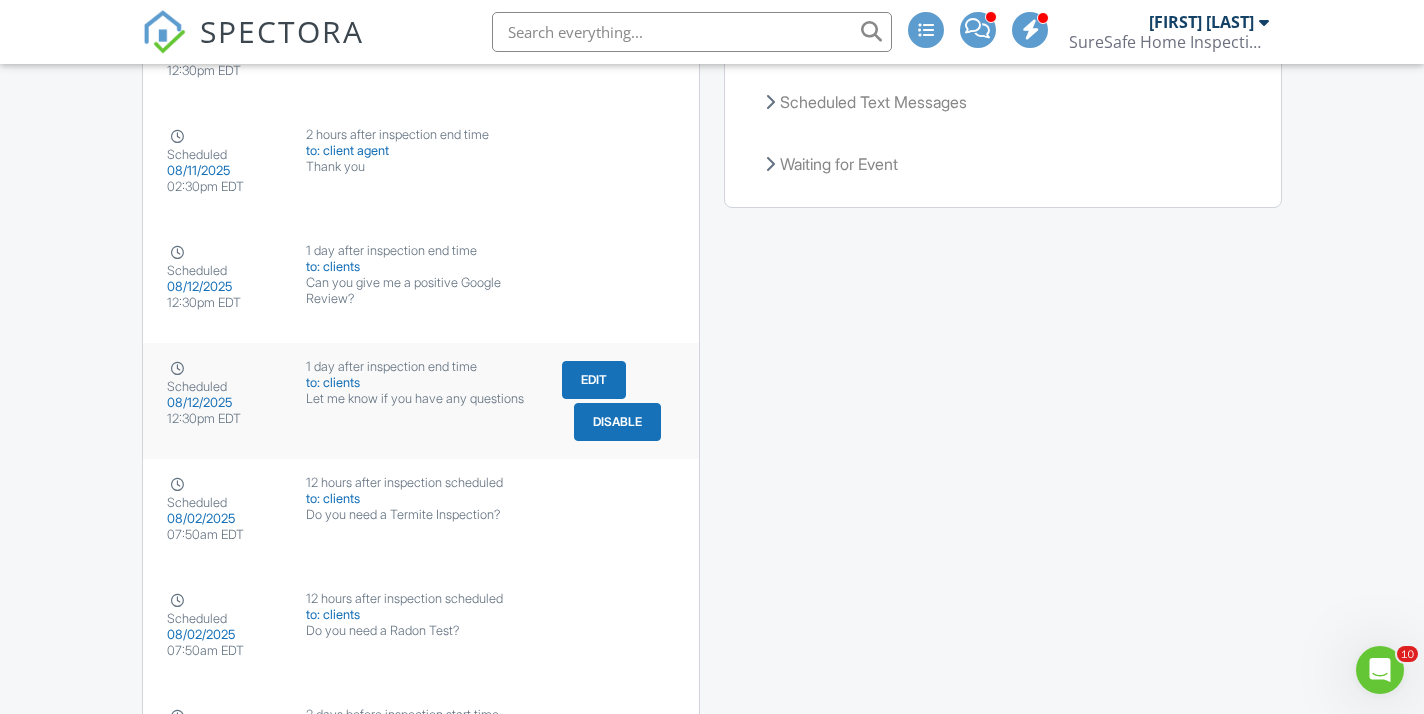 scroll, scrollTop: 3048, scrollLeft: 0, axis: vertical 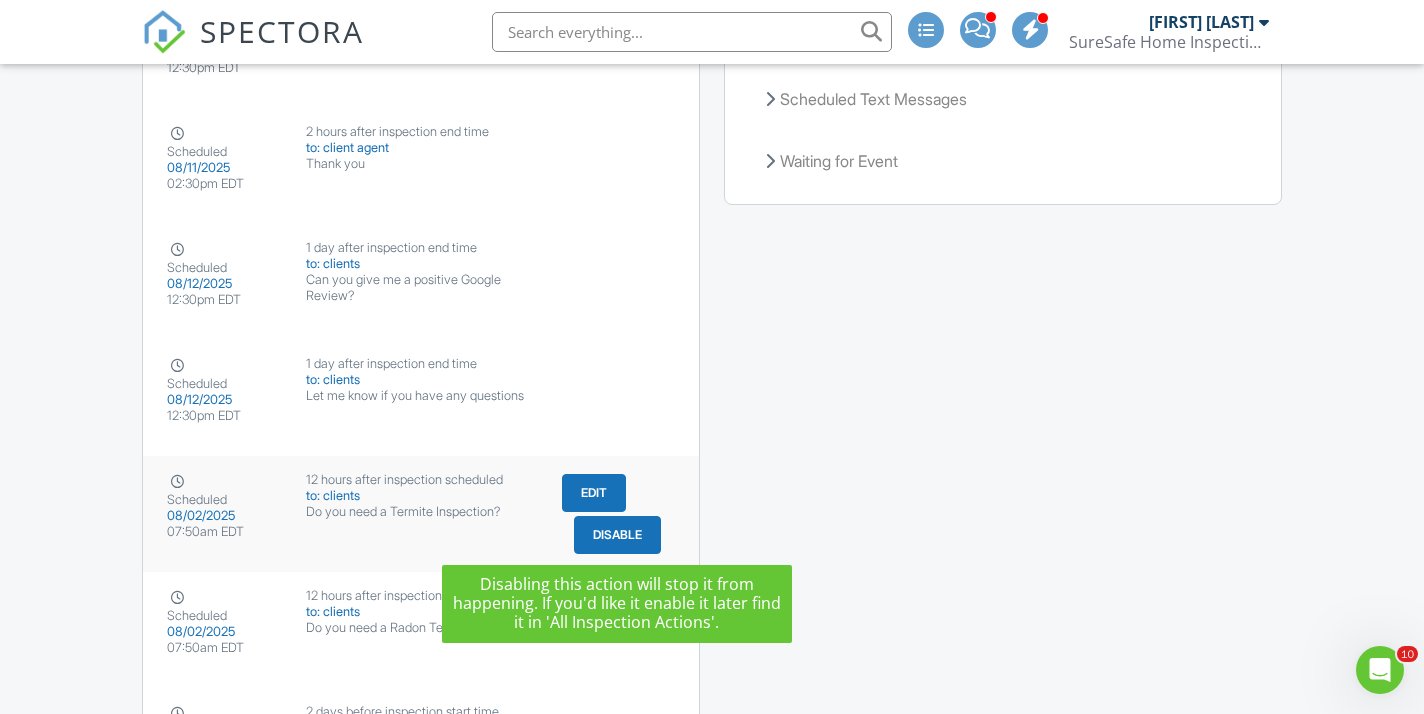 click on "Disable" at bounding box center (617, 535) 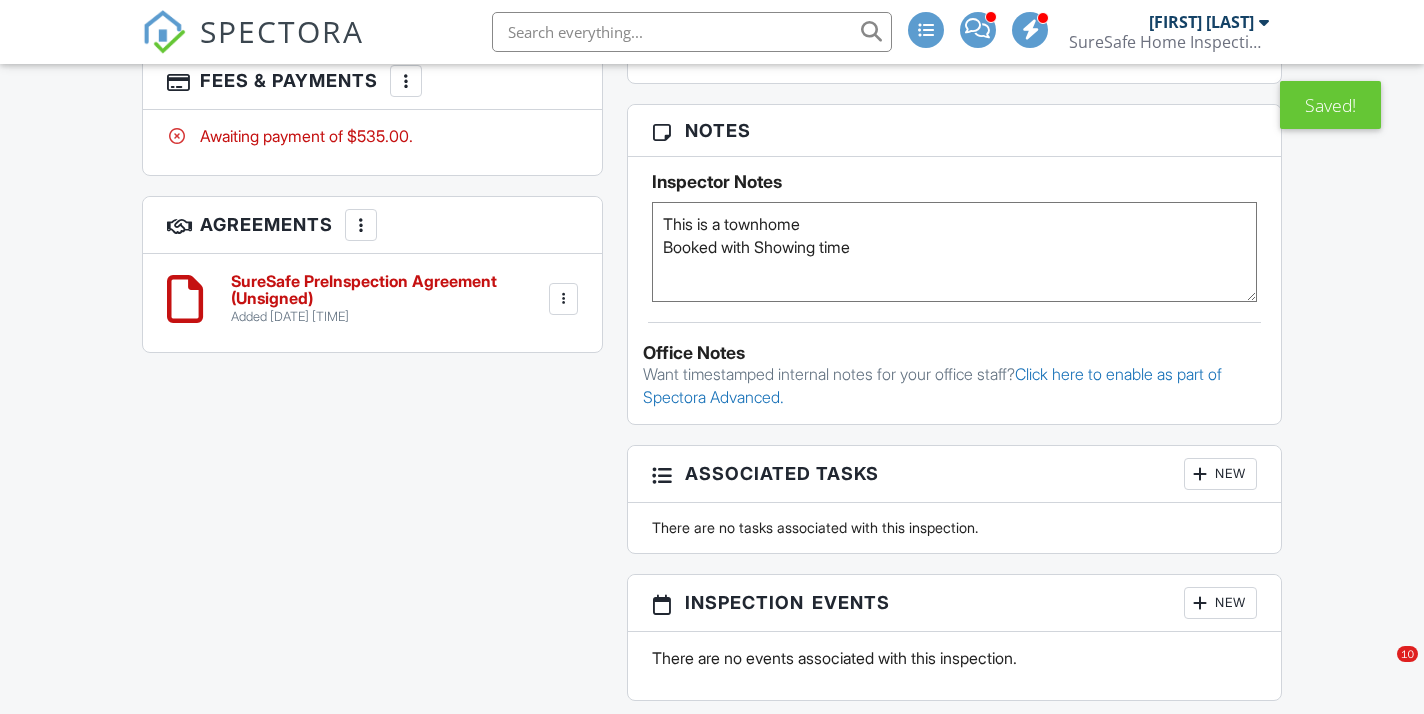 scroll, scrollTop: 1412, scrollLeft: 0, axis: vertical 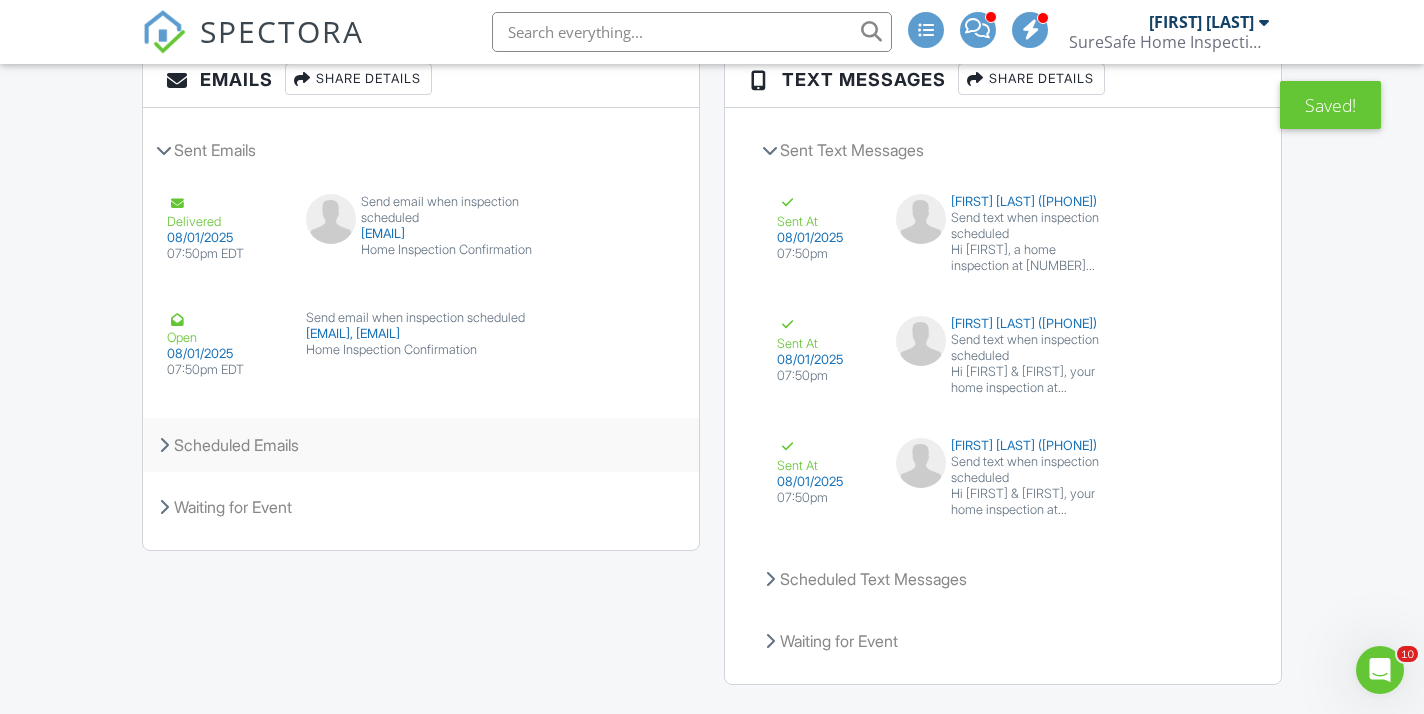 click on "Scheduled Emails" at bounding box center (421, 445) 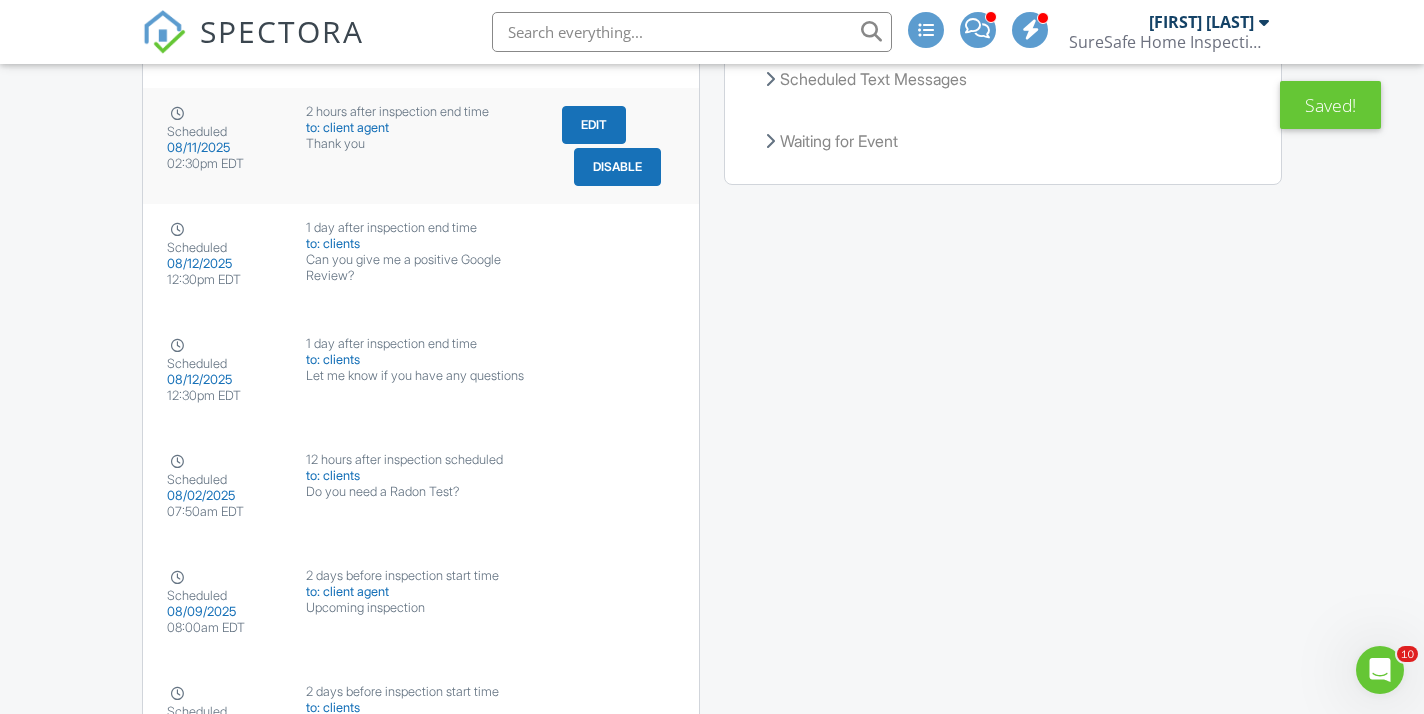 scroll, scrollTop: 3072, scrollLeft: 0, axis: vertical 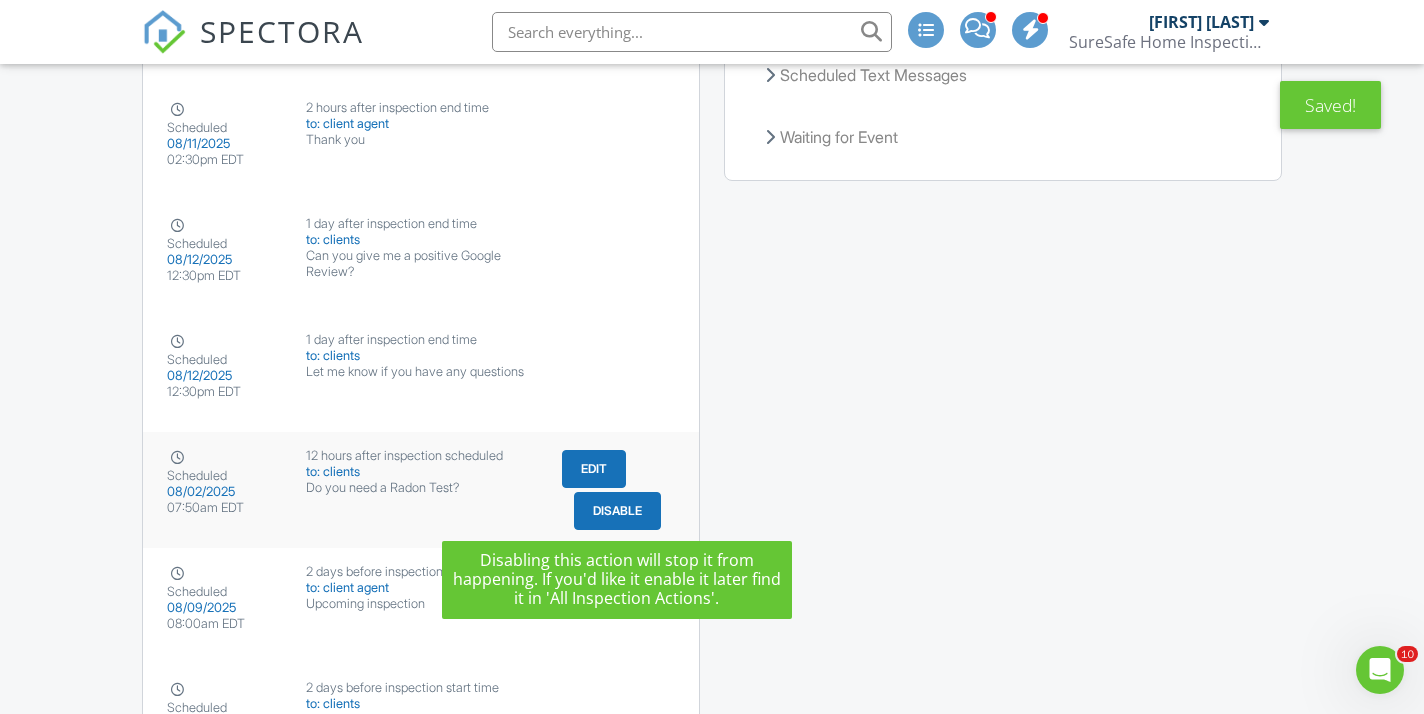 click on "Disable" at bounding box center (617, 511) 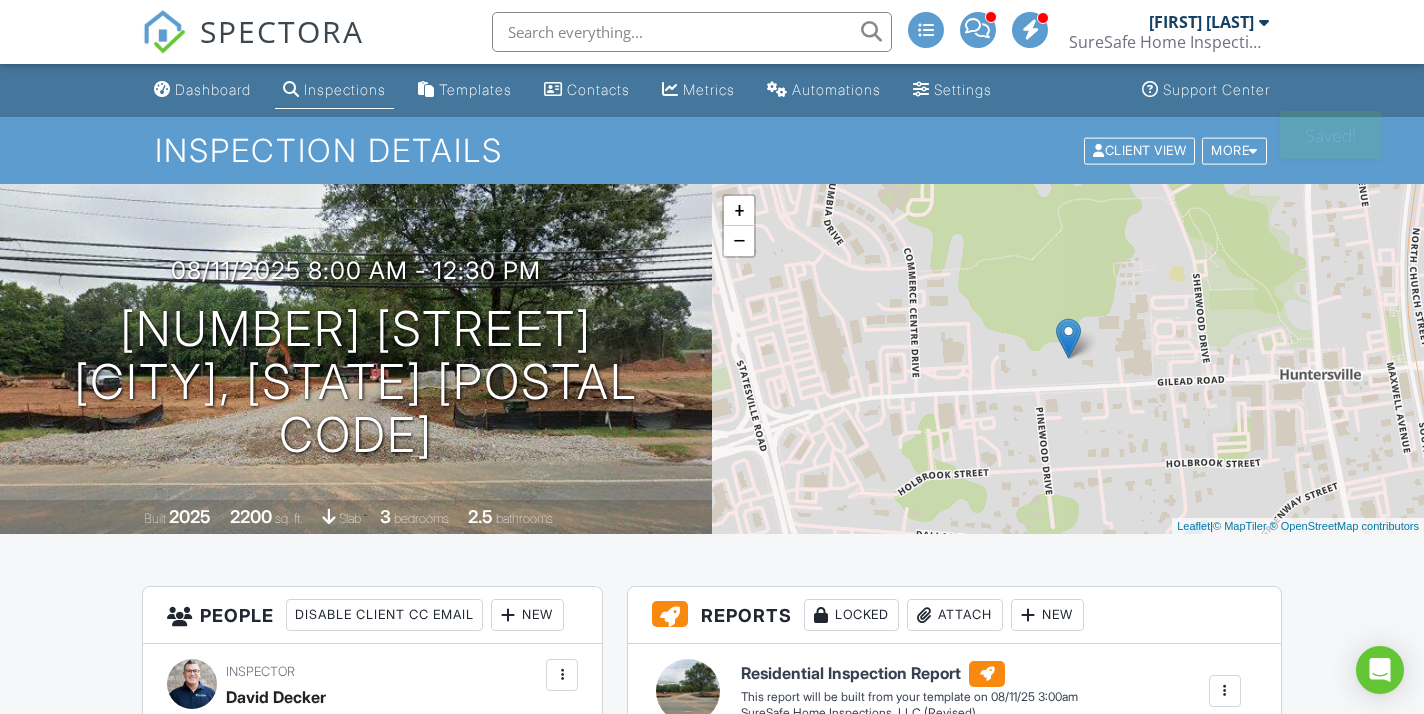 scroll, scrollTop: 0, scrollLeft: 0, axis: both 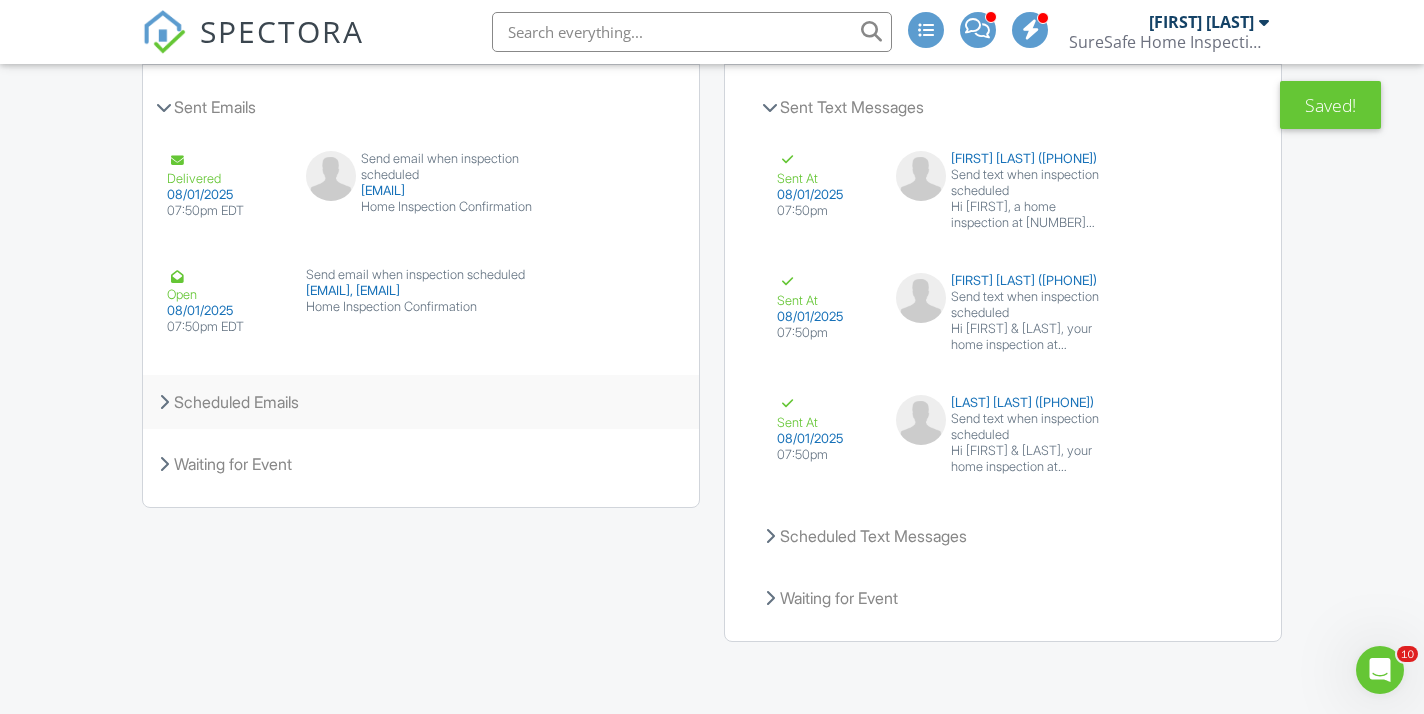 click on "Scheduled Emails" at bounding box center (421, 402) 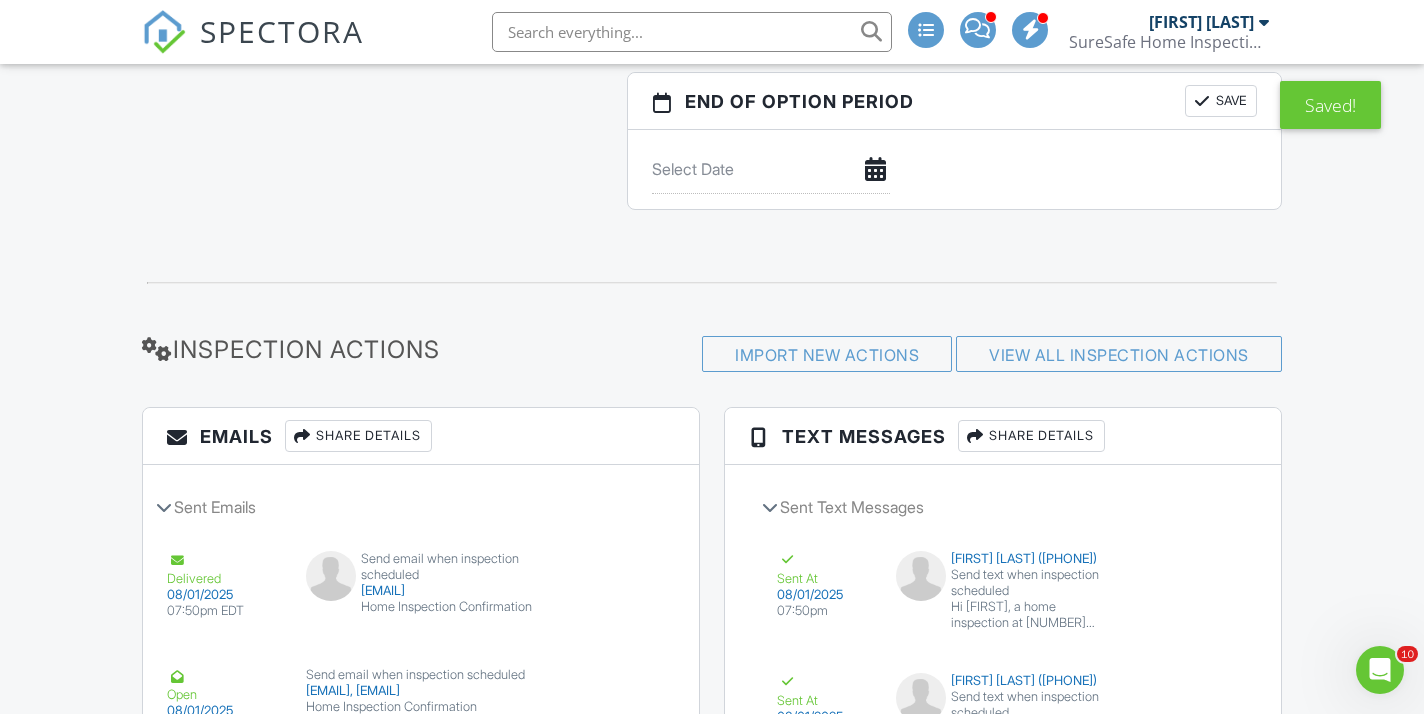 scroll, scrollTop: 2150, scrollLeft: 0, axis: vertical 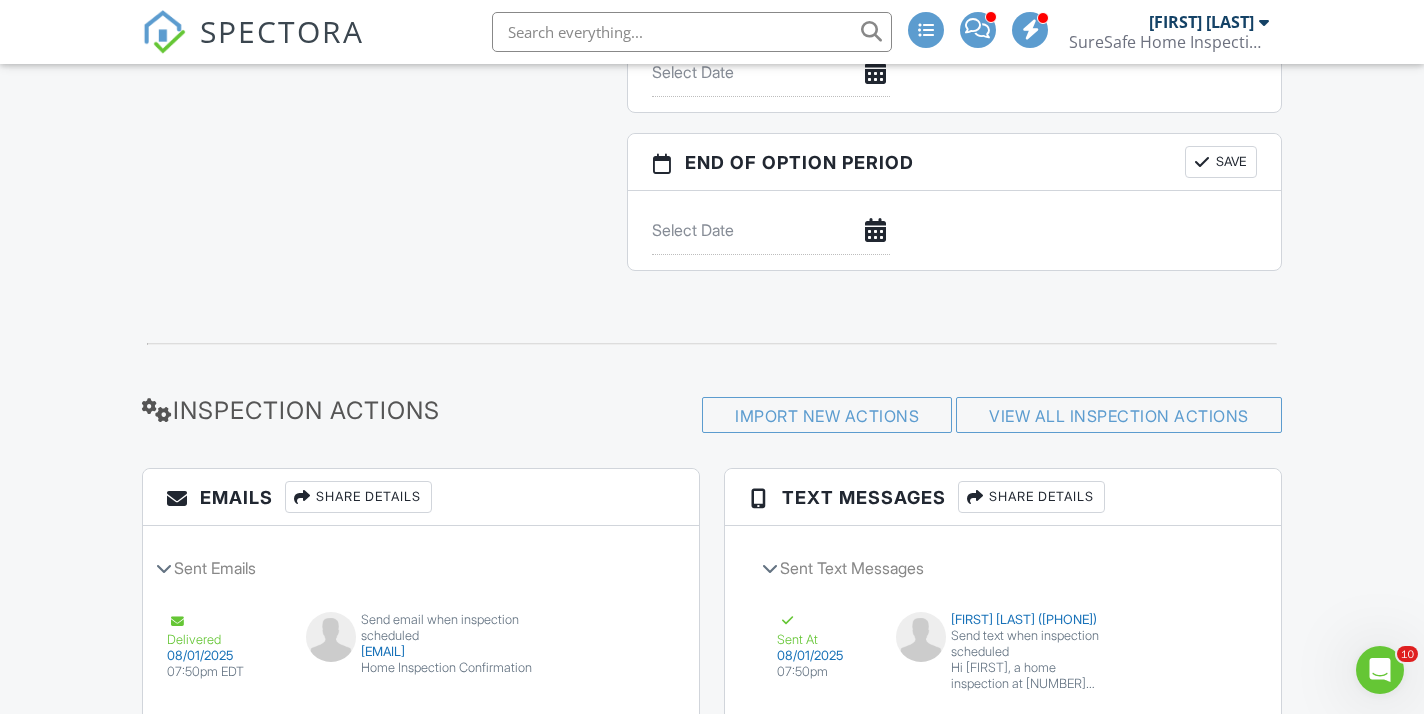 click on "SPECTORA" at bounding box center [282, 31] 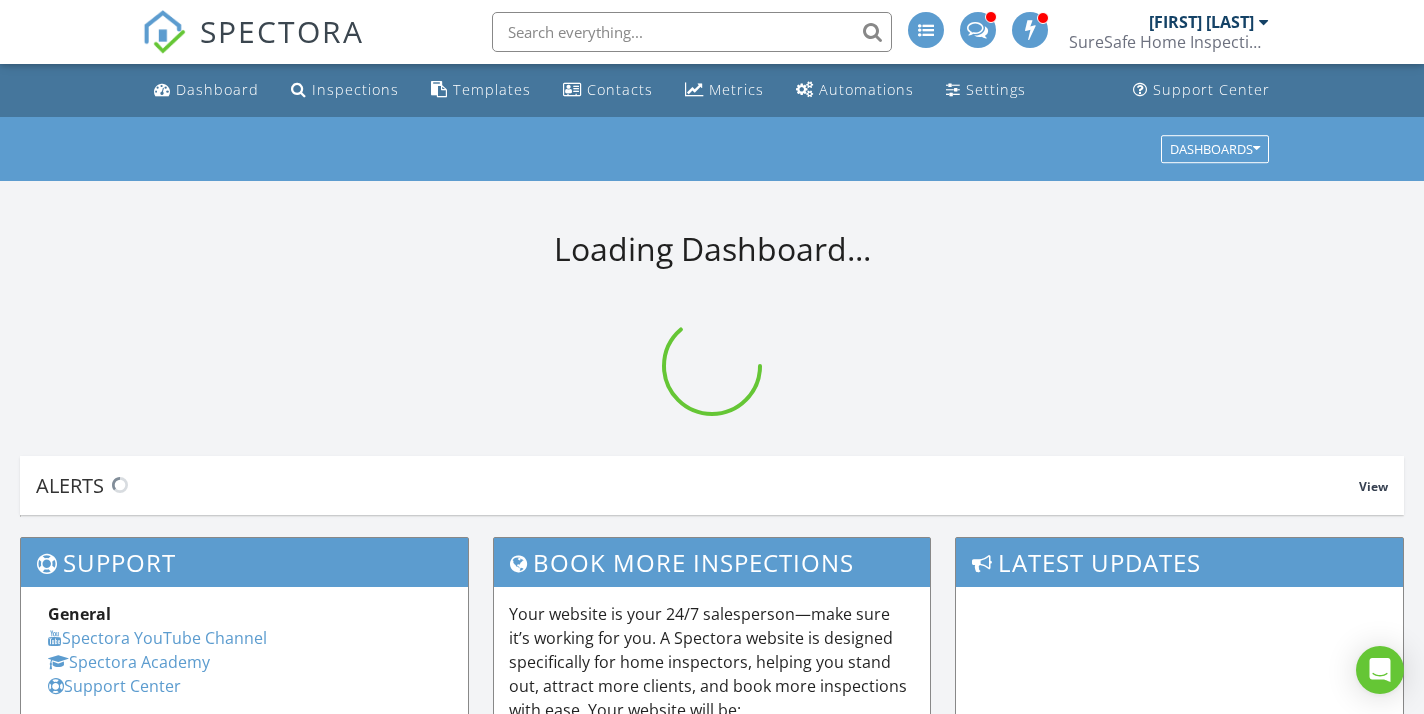 scroll, scrollTop: 0, scrollLeft: 0, axis: both 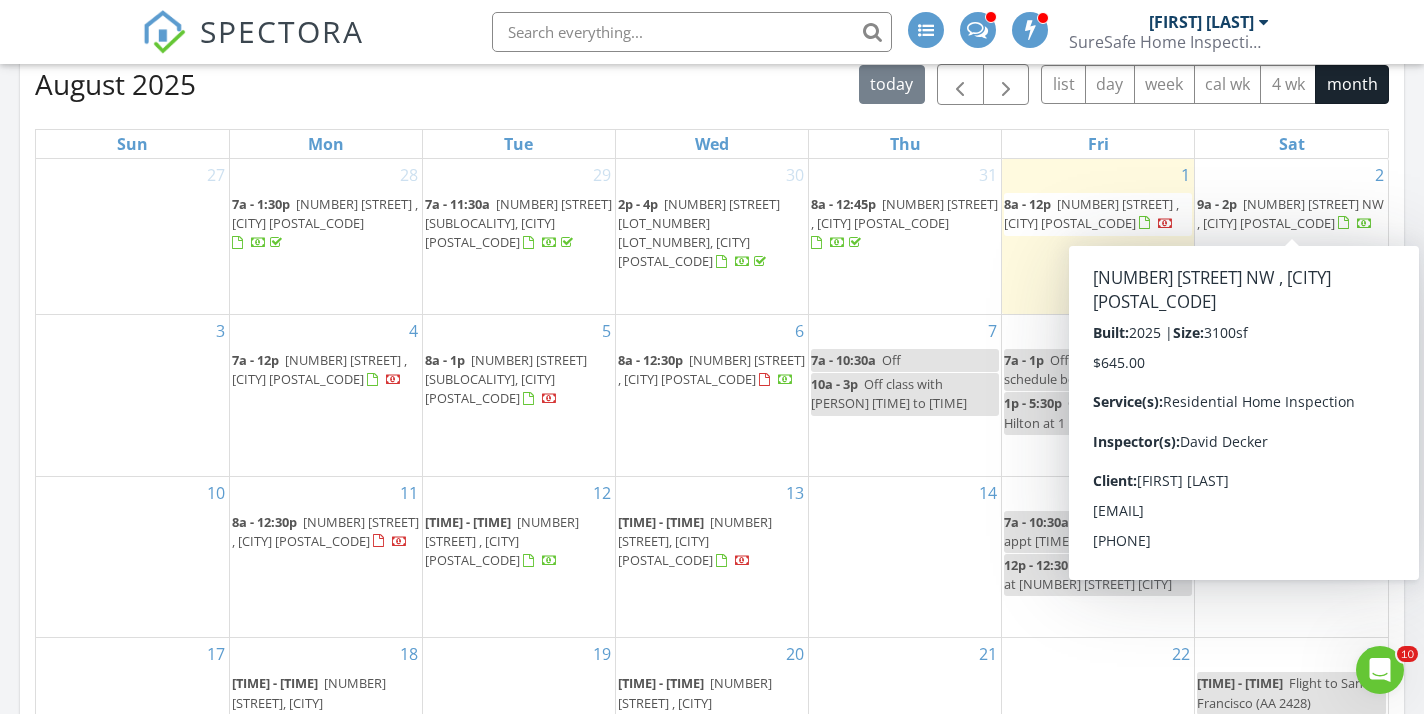 click on "[NUMBER] [STREET] , [CITY] [POSTAL_CODE]" at bounding box center (1290, 213) 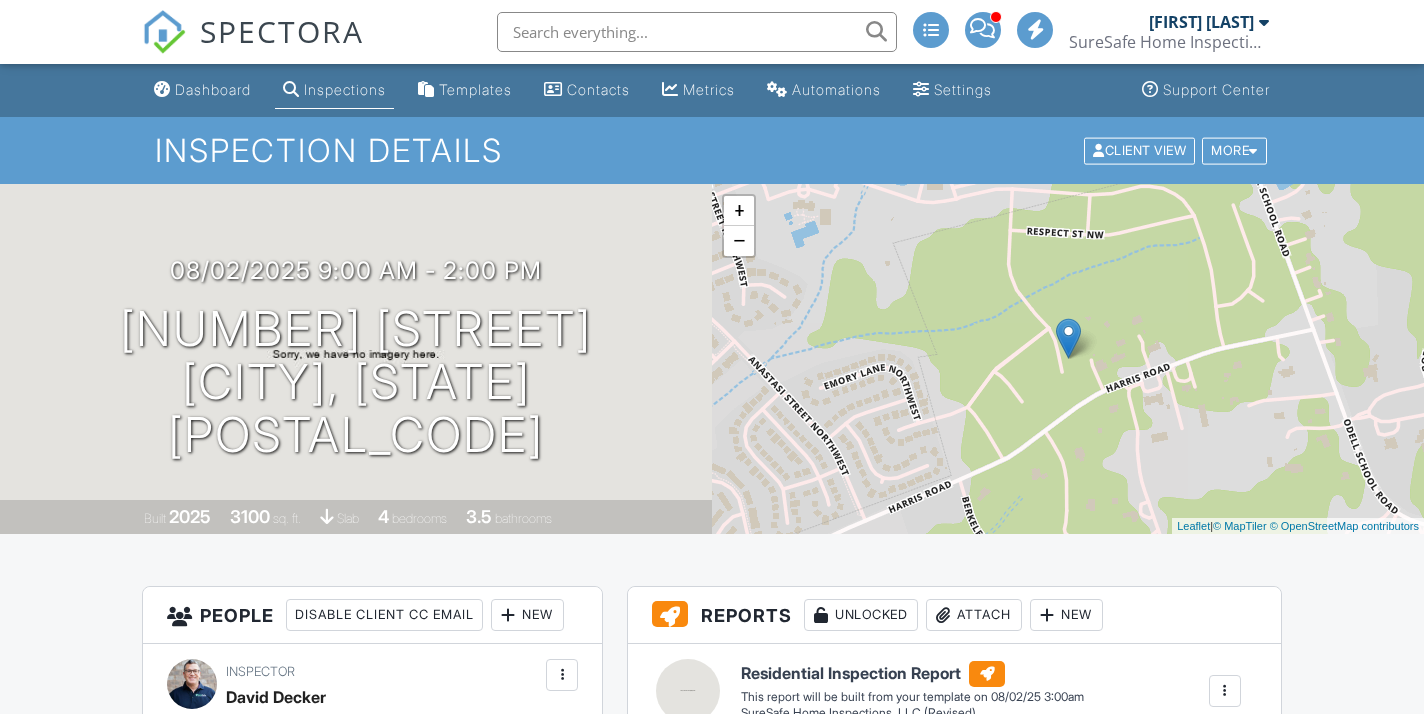 scroll, scrollTop: 0, scrollLeft: 0, axis: both 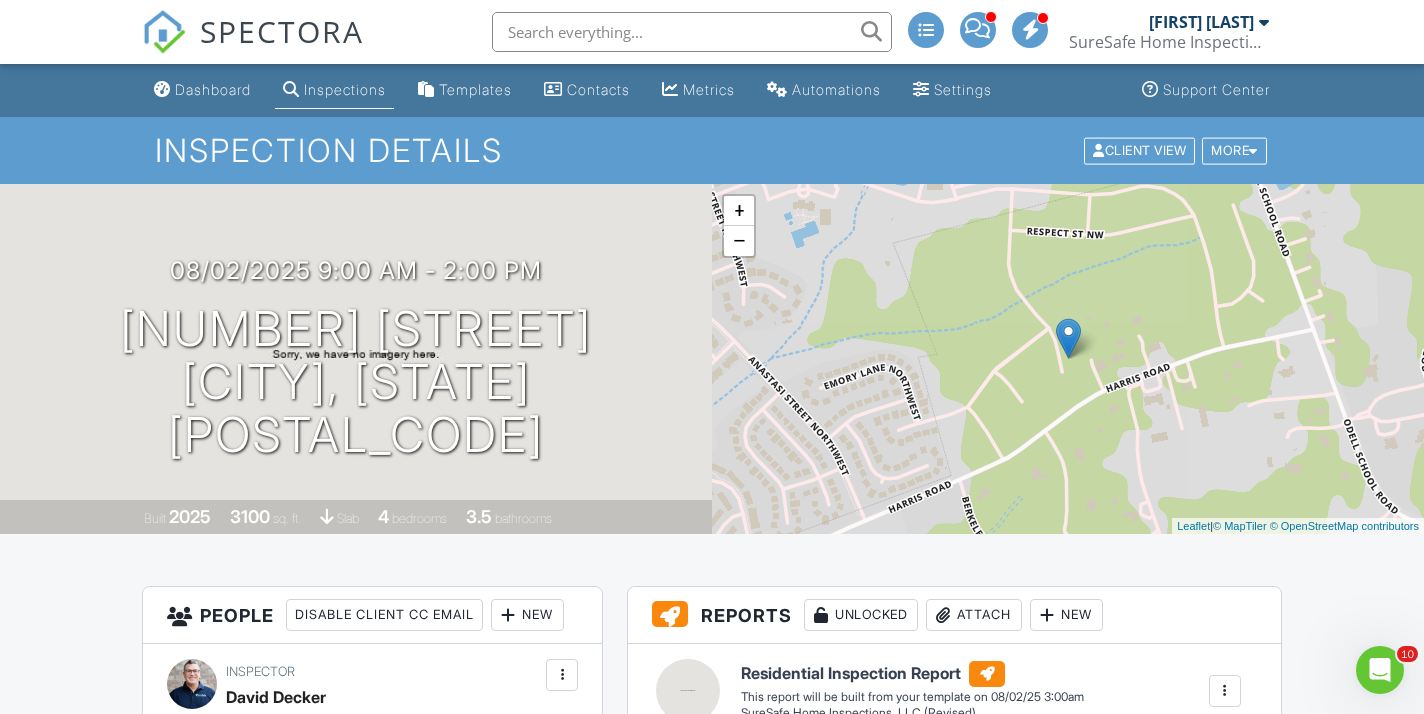click on "SPECTORA" at bounding box center [282, 31] 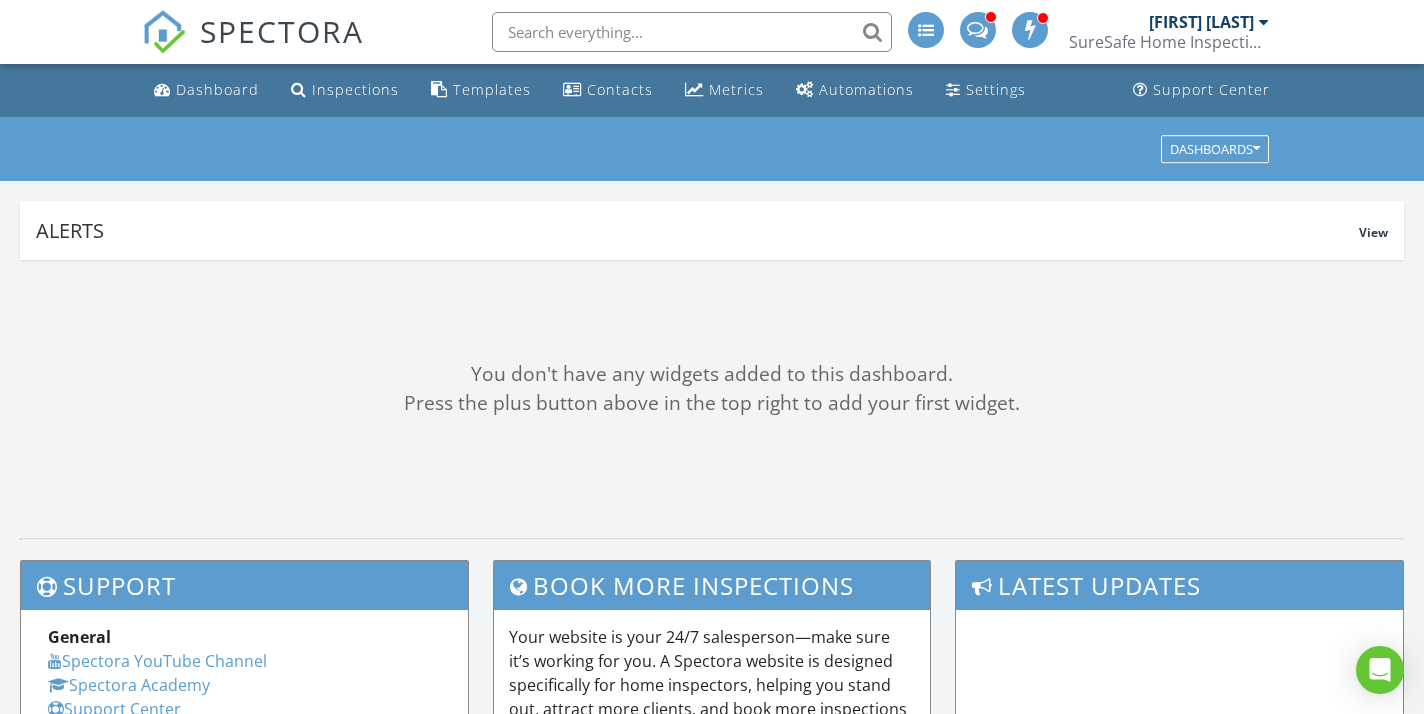 scroll, scrollTop: 0, scrollLeft: 0, axis: both 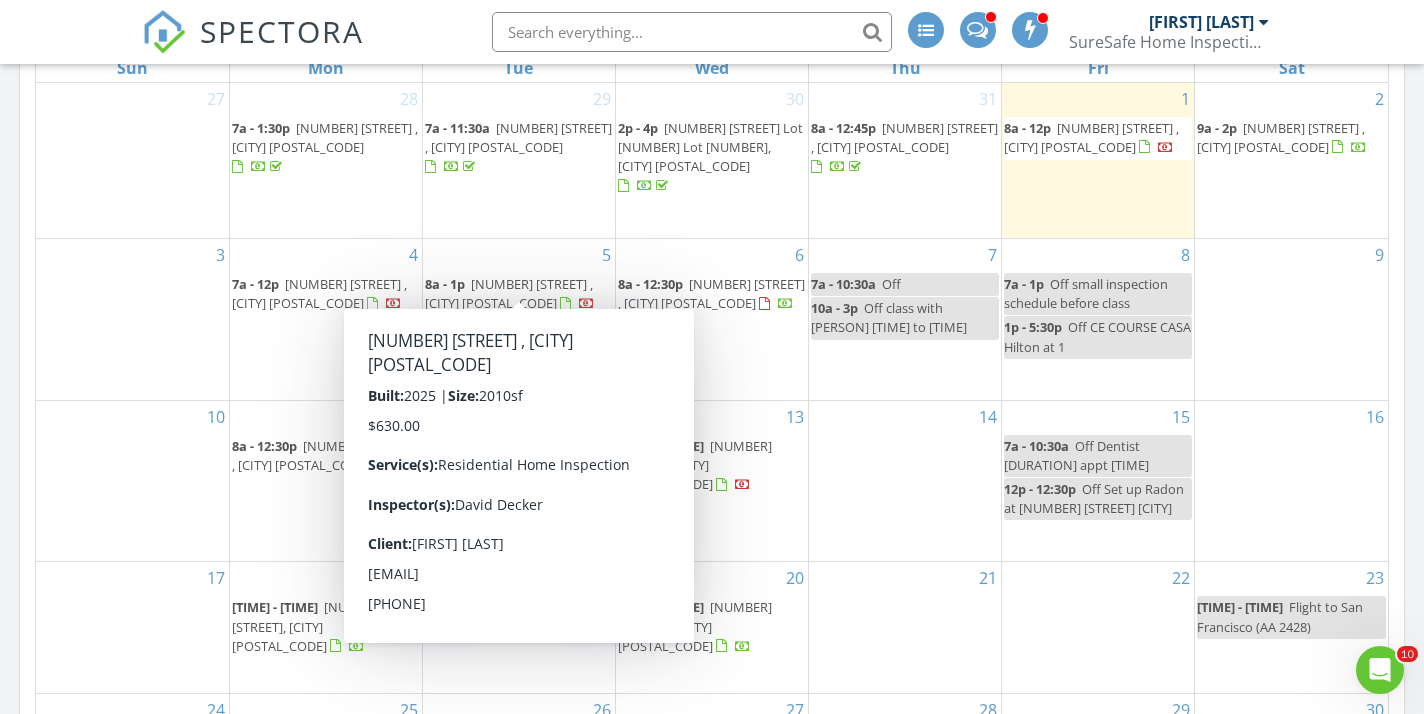 click on "[NUMBER] [STREET] , [CITY] [POSTAL_CODE]" at bounding box center (509, 293) 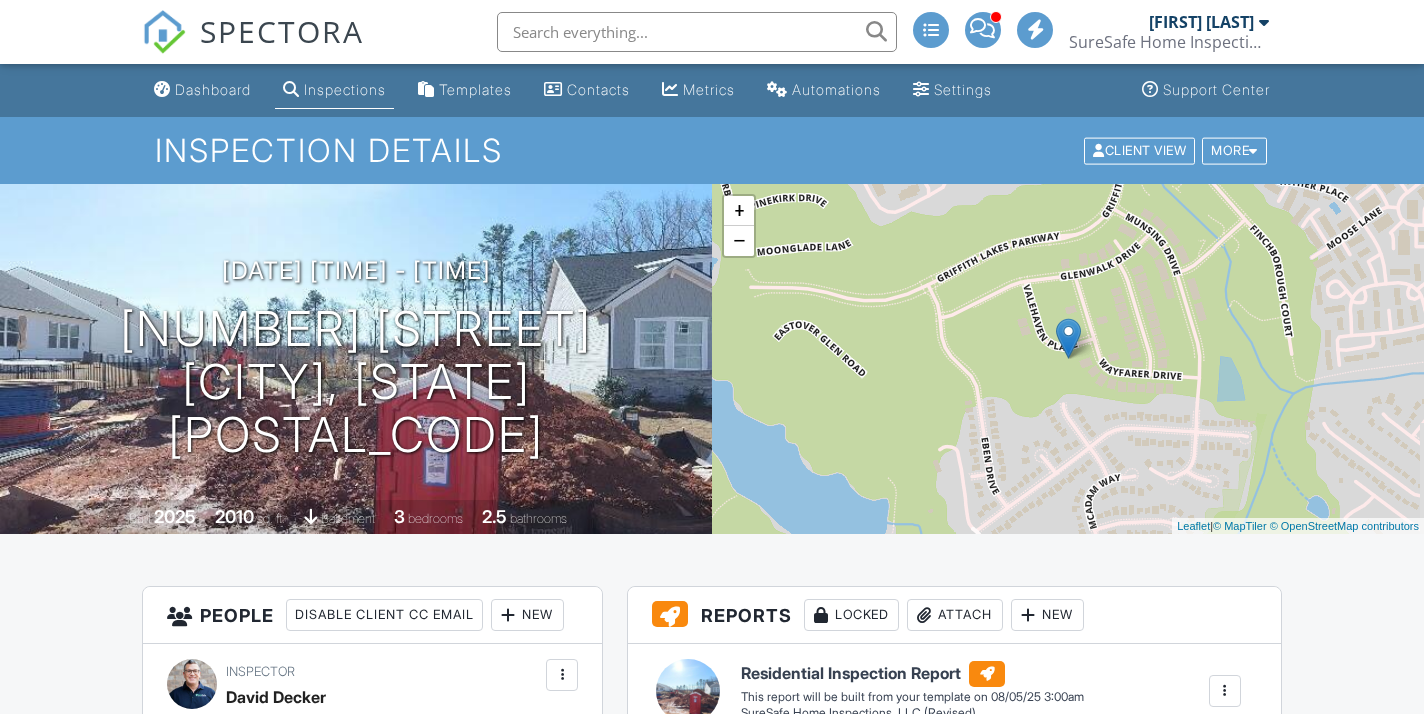 scroll, scrollTop: 0, scrollLeft: 0, axis: both 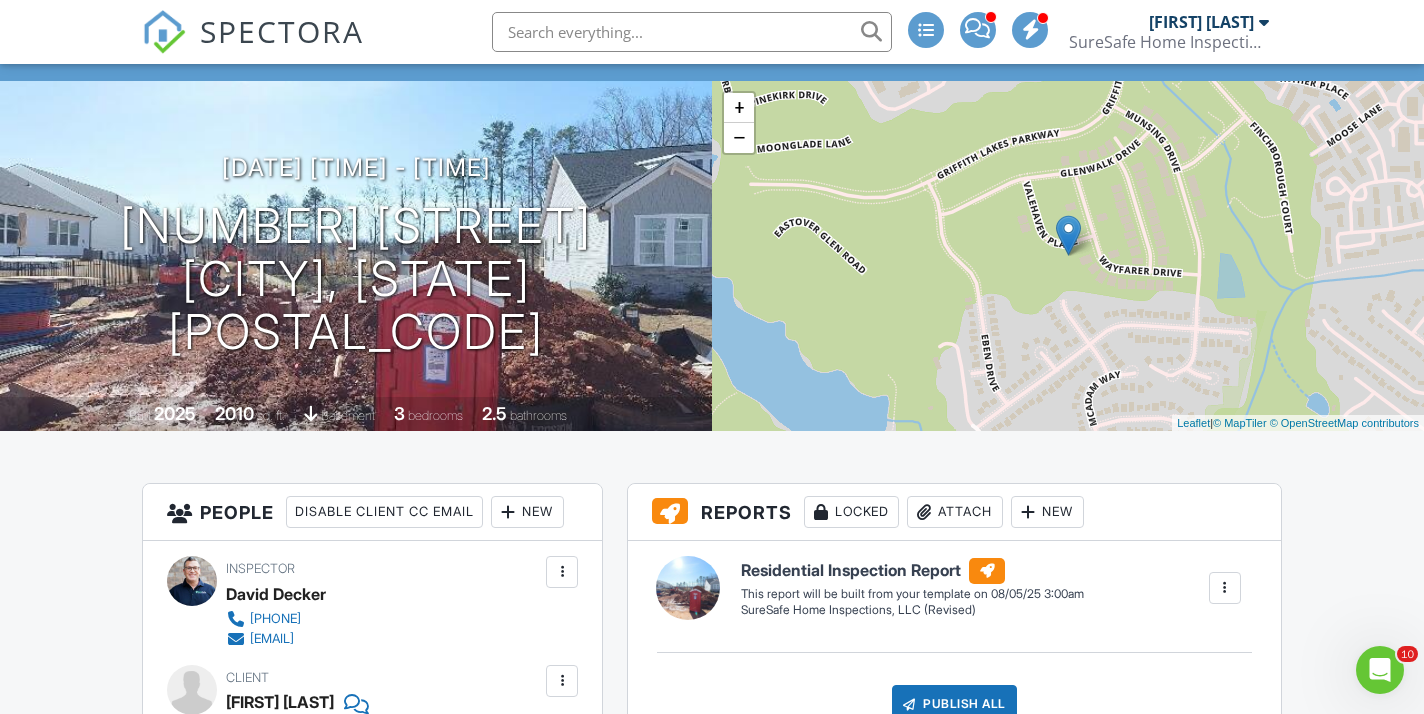 click on "SPECTORA" at bounding box center (282, 31) 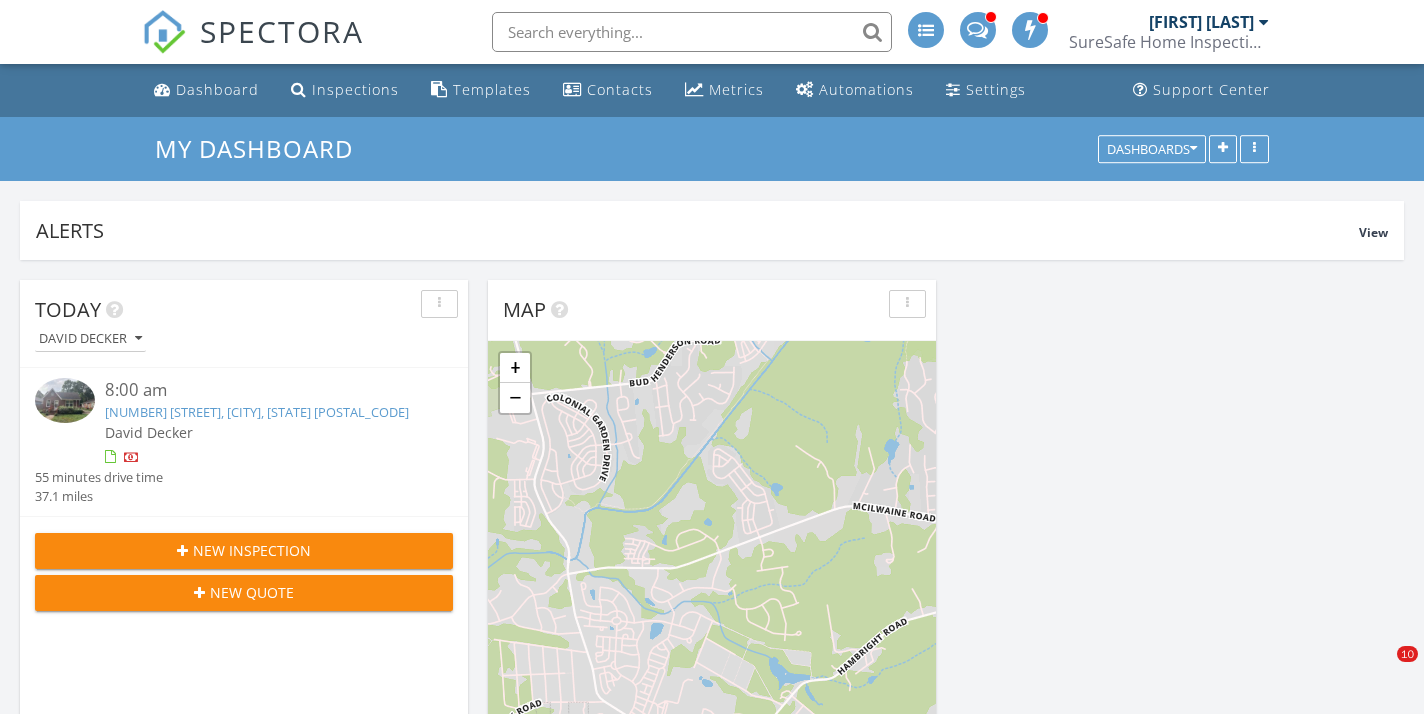 scroll, scrollTop: 382, scrollLeft: 0, axis: vertical 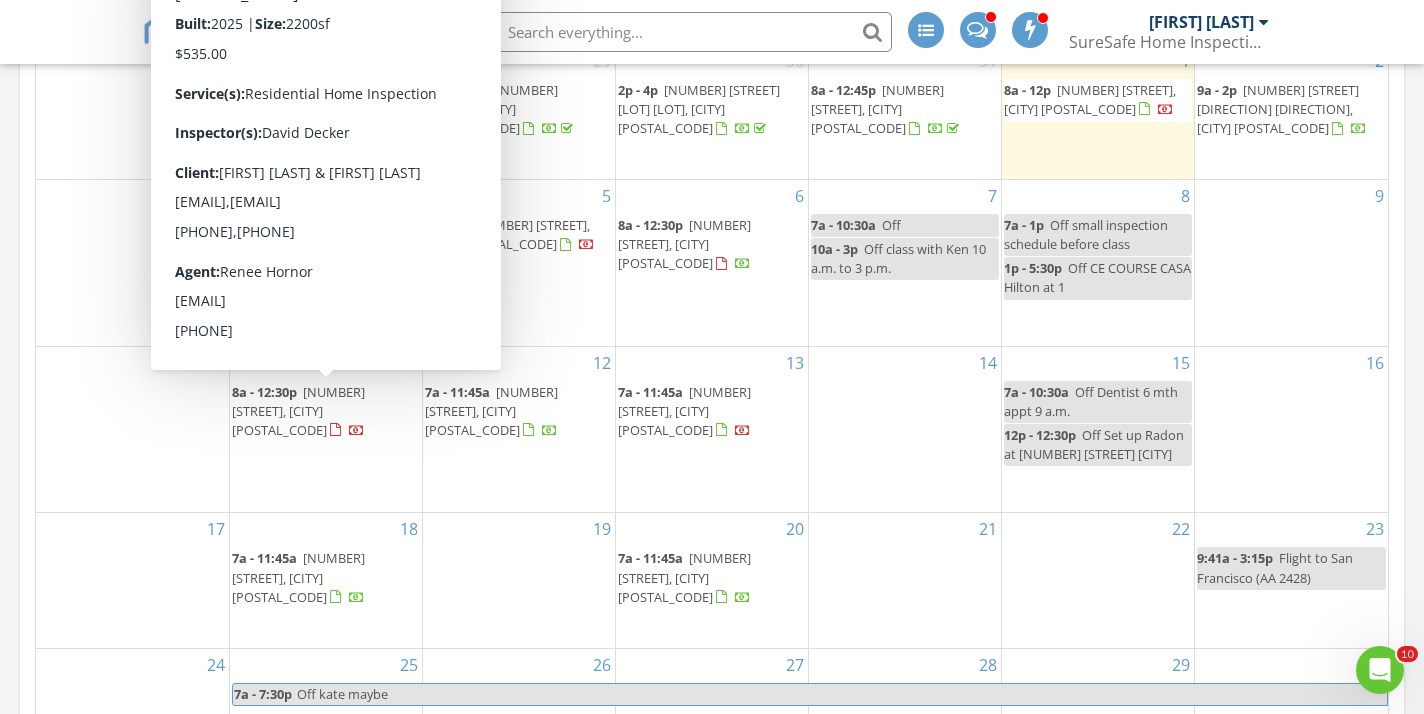 click on "272 Gilead Rd , Huntersville 28078" at bounding box center [298, 411] 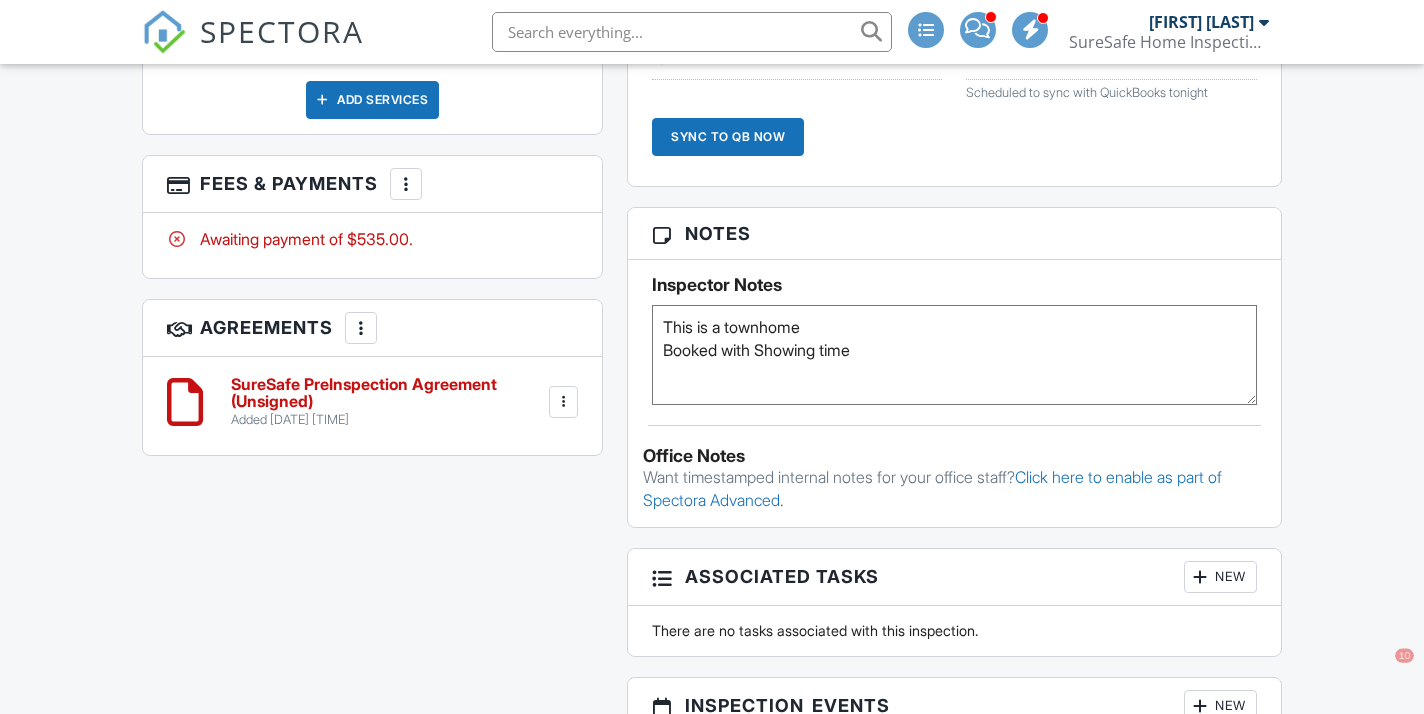 scroll, scrollTop: 1350, scrollLeft: 0, axis: vertical 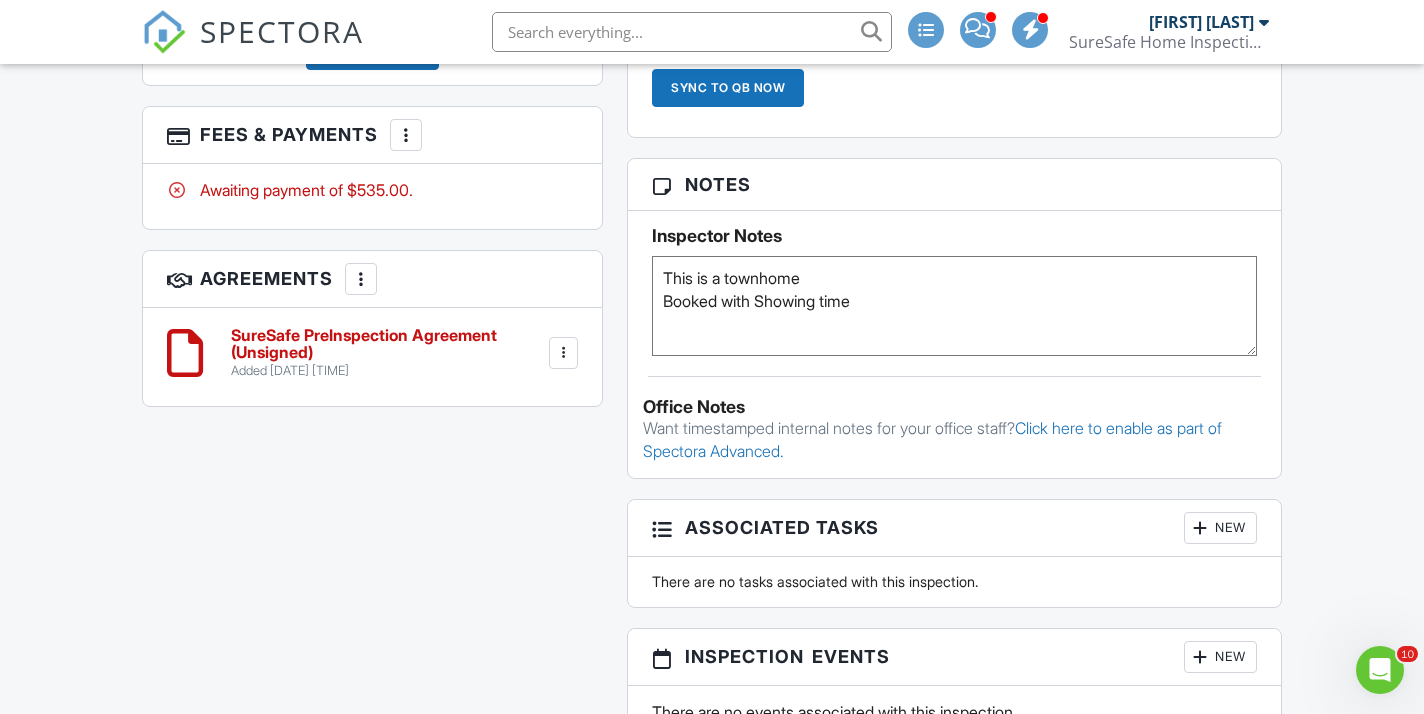 click on "This is a townhome
Booked with Showing time" at bounding box center [954, 306] 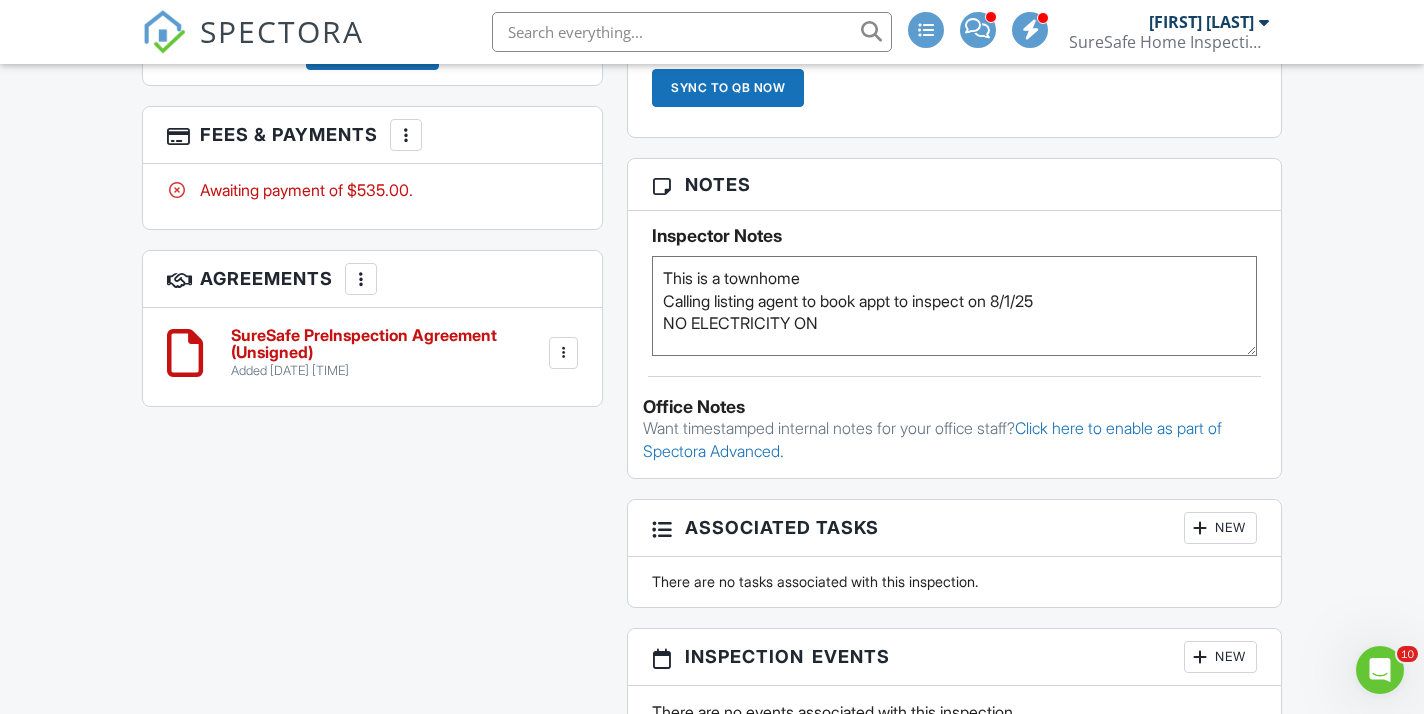 type on "This is a townhome
Calling listing agent to book appt to inspect on 8/1/25
NO ELECTRICITY ON" 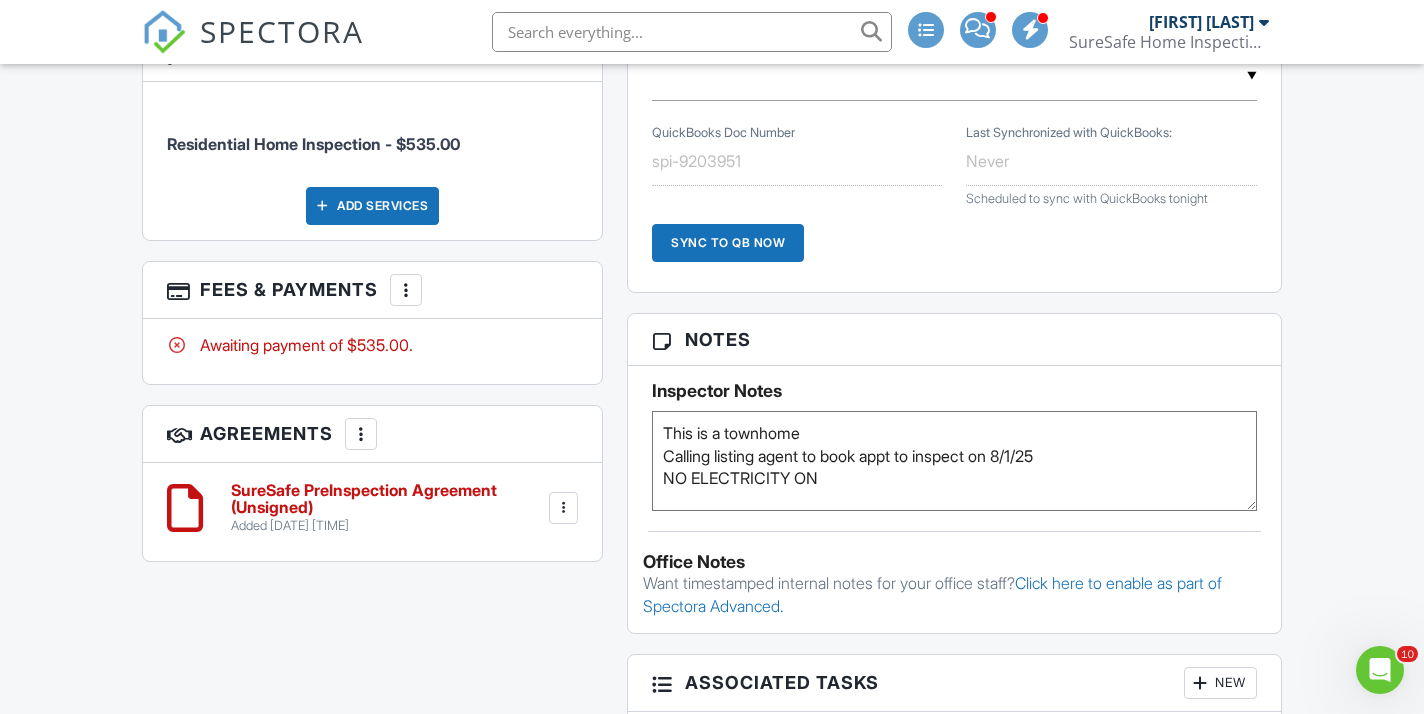 scroll, scrollTop: 1196, scrollLeft: 0, axis: vertical 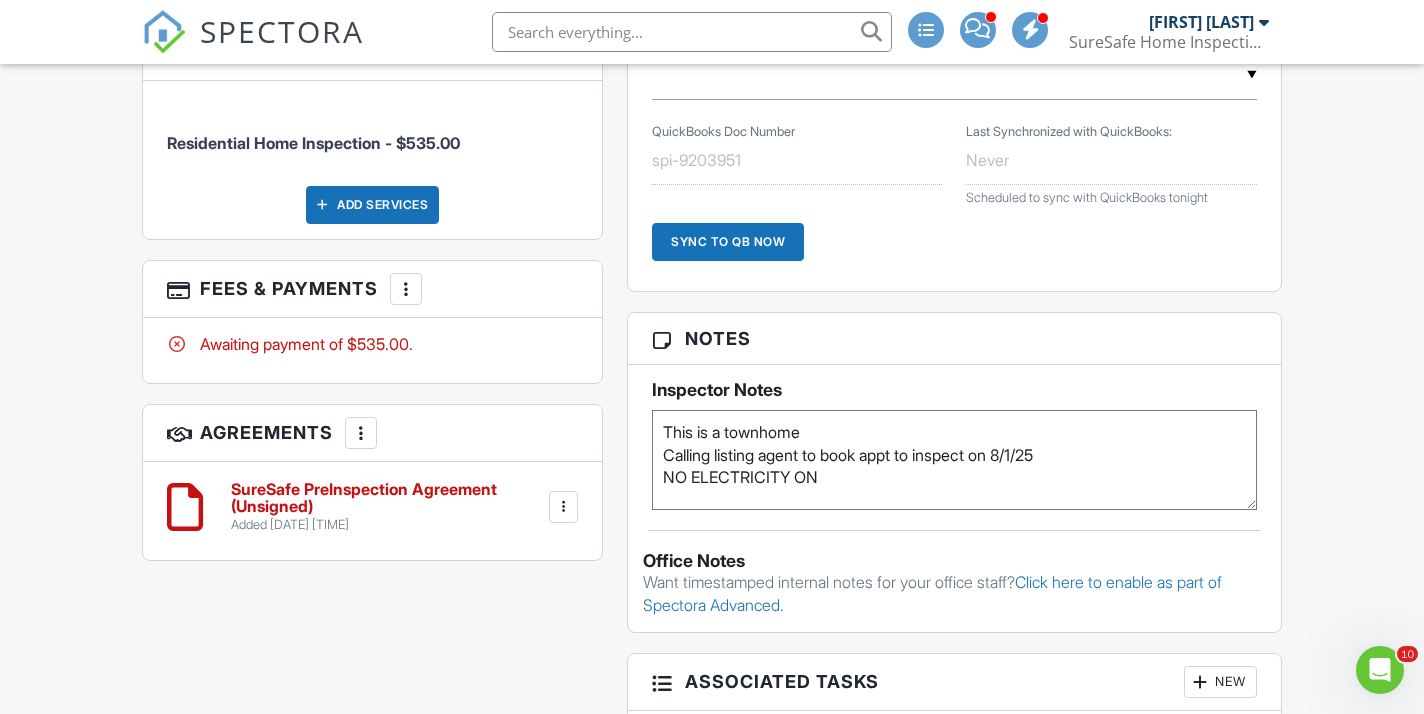 click on "SPECTORA" at bounding box center (282, 31) 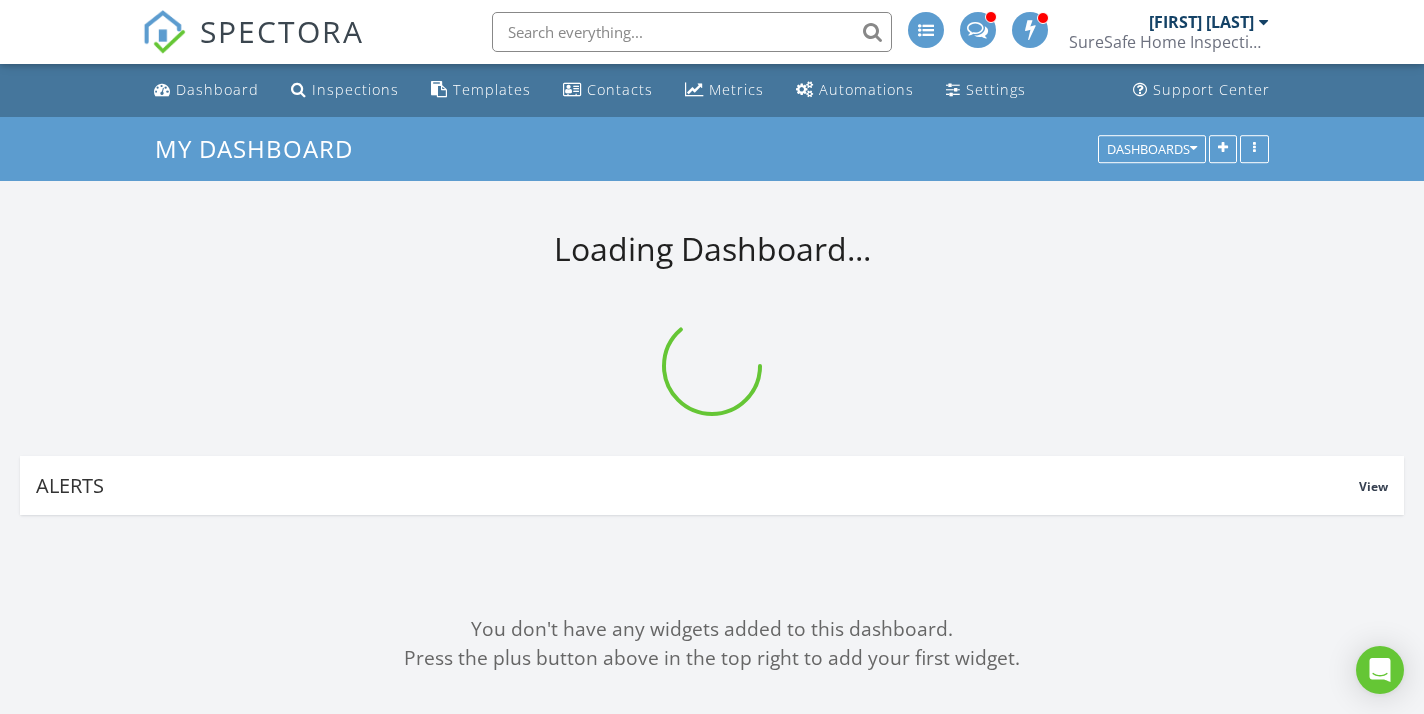 scroll, scrollTop: 0, scrollLeft: 0, axis: both 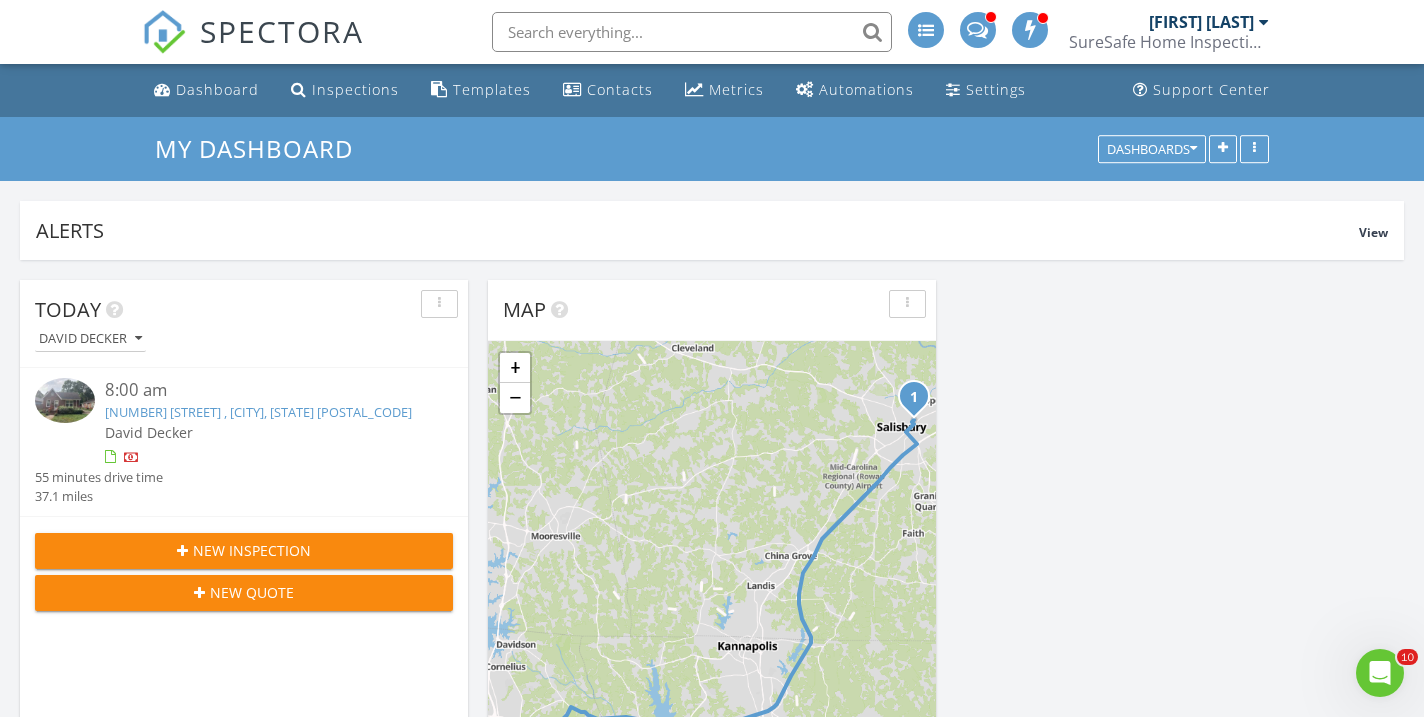 click at bounding box center [692, 32] 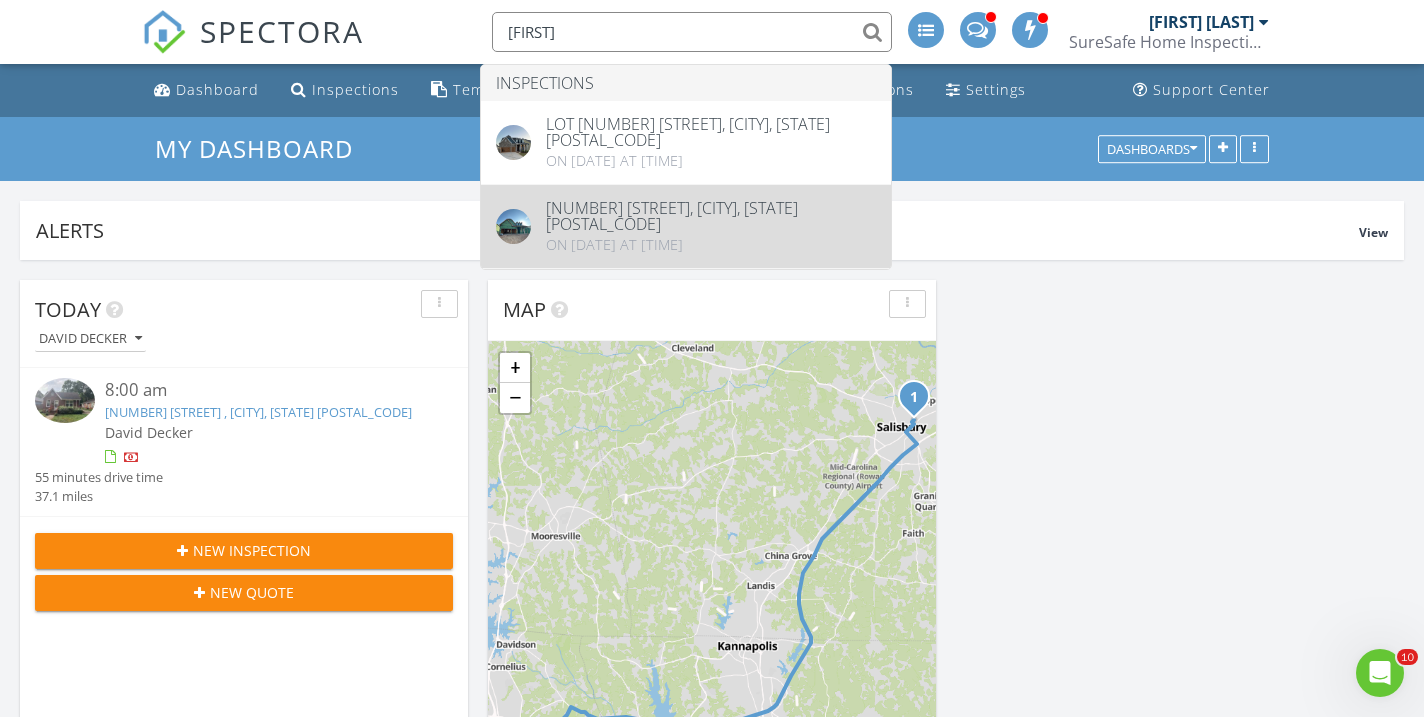 type on "[FIRST]" 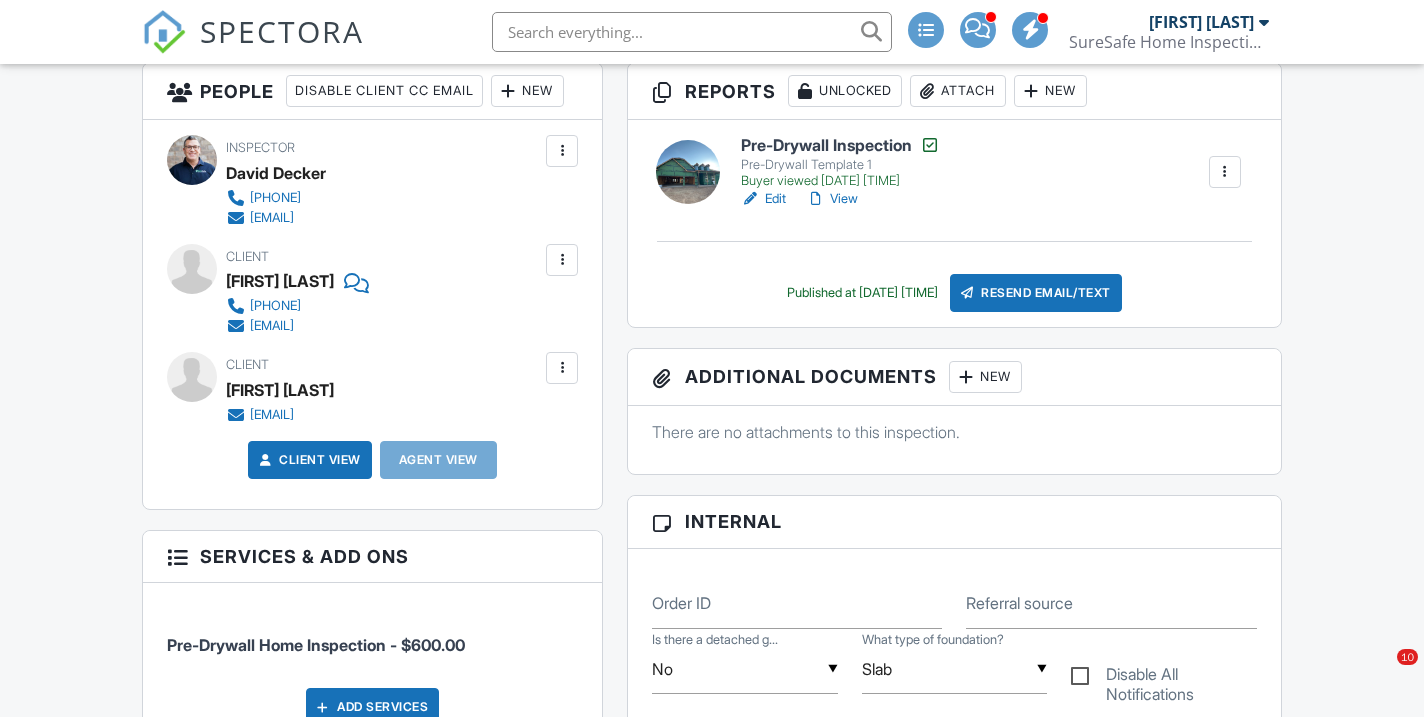 scroll, scrollTop: 1092, scrollLeft: 0, axis: vertical 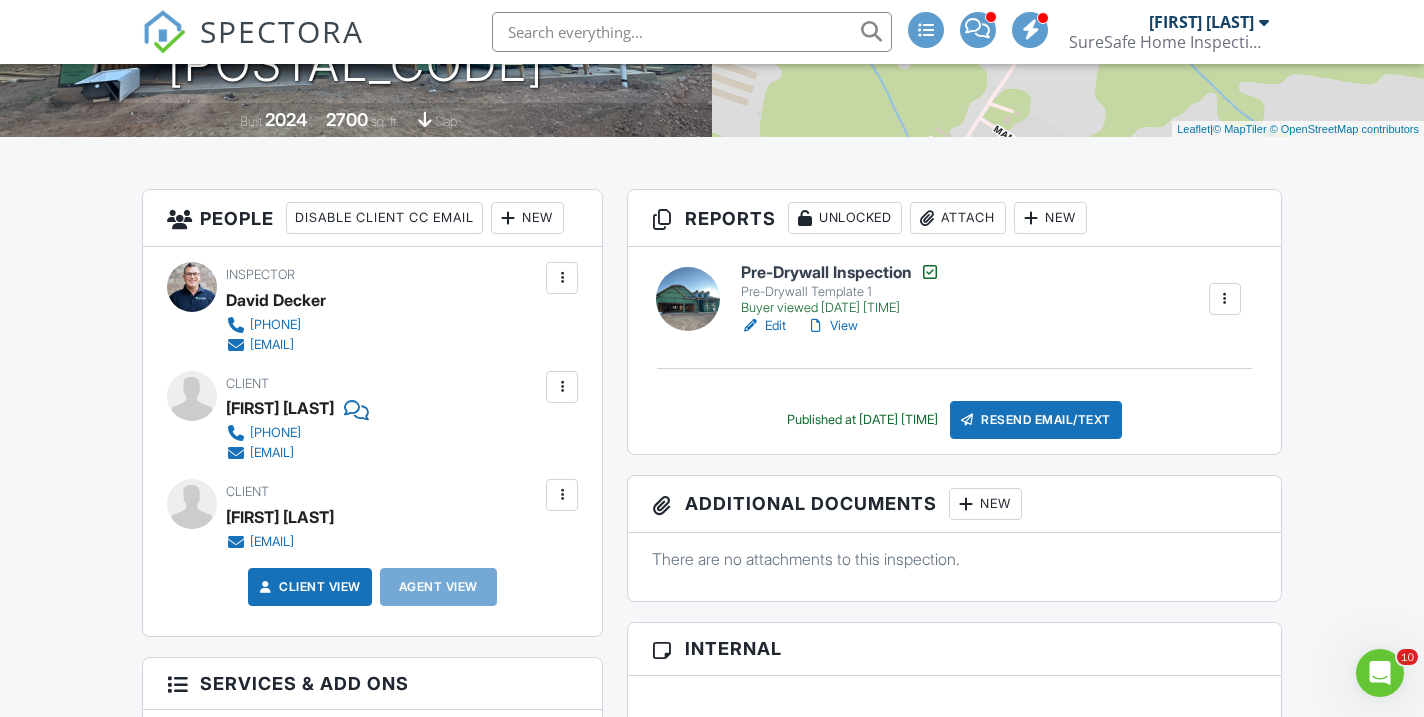 click on "SPECTORA" at bounding box center [282, 31] 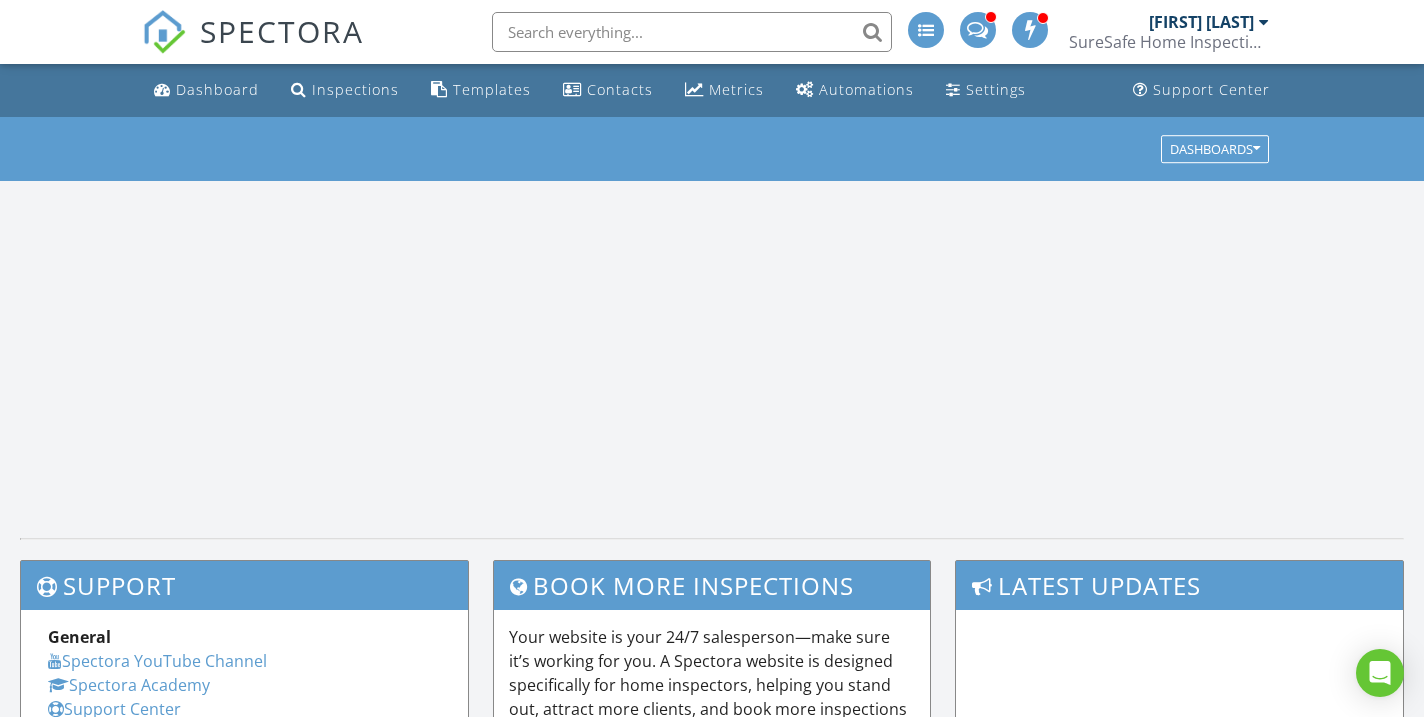 scroll, scrollTop: 0, scrollLeft: 0, axis: both 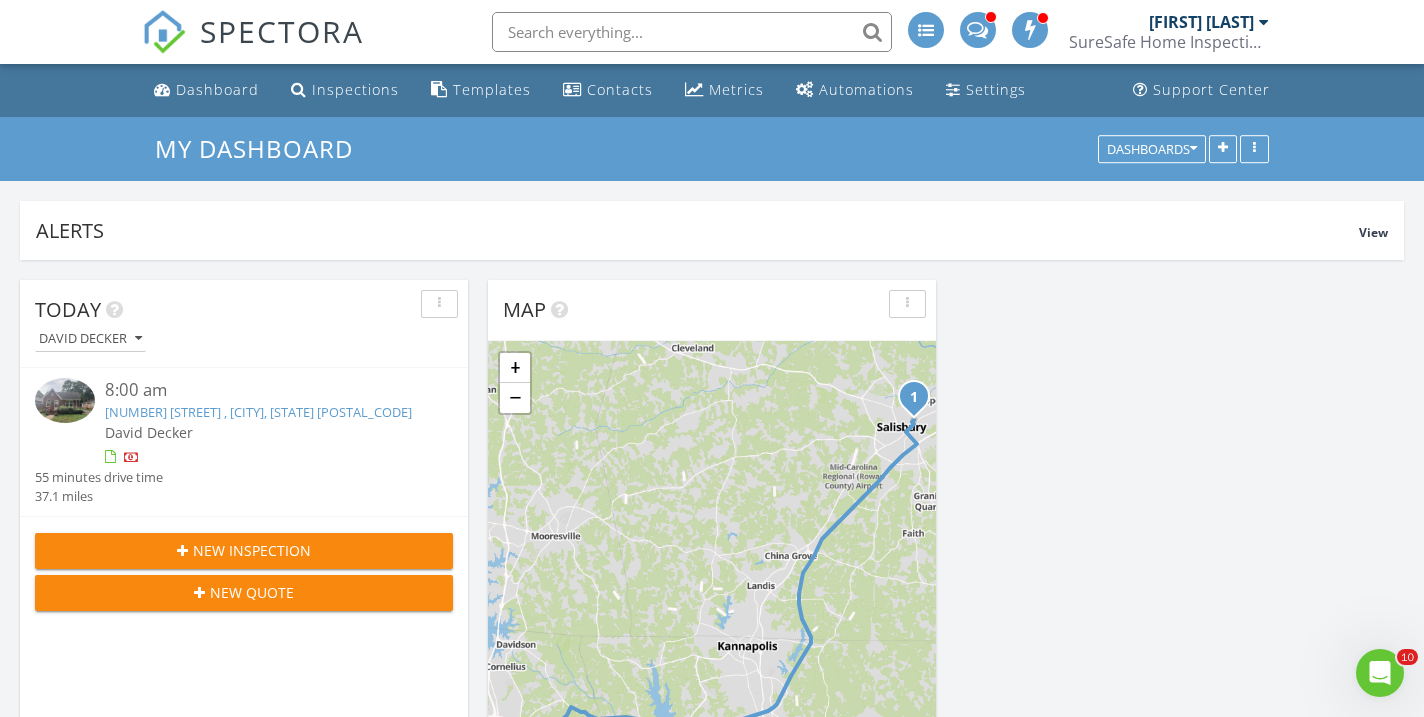 click at bounding box center (692, 32) 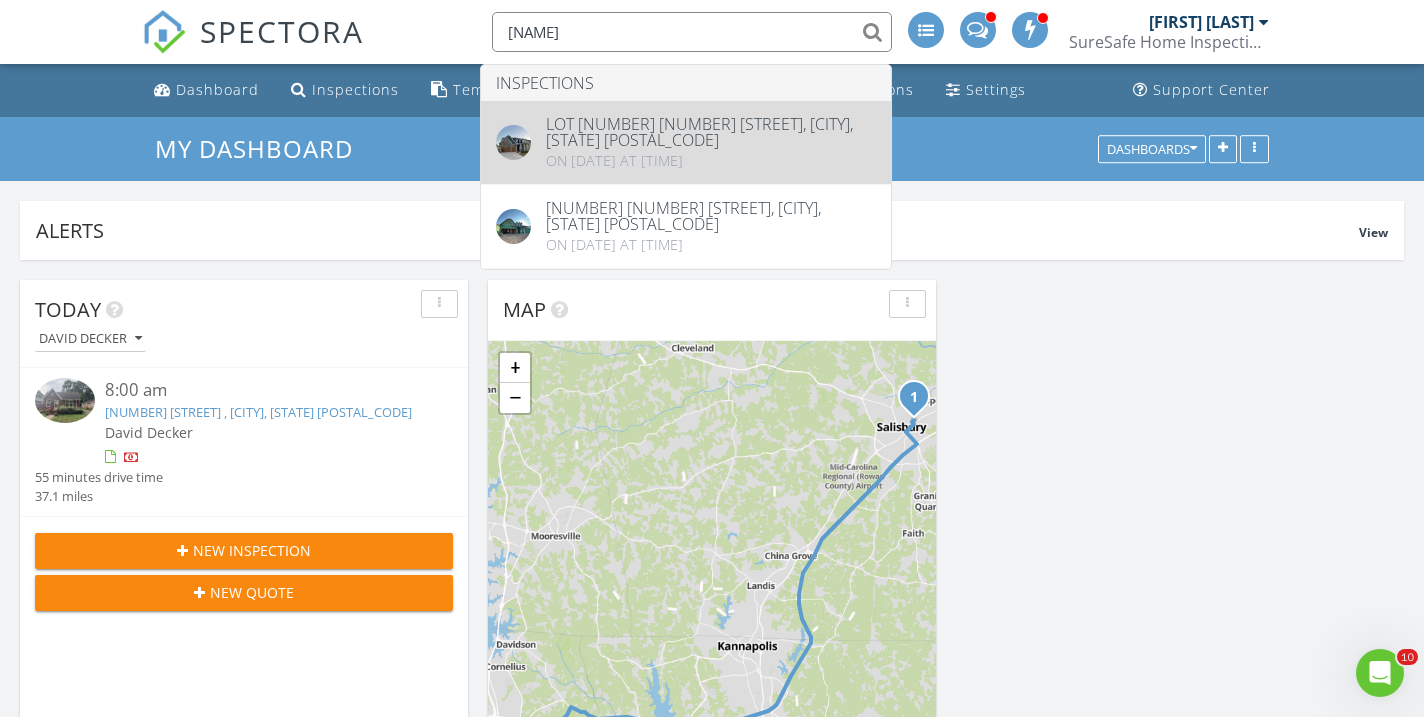 type on "[NAME]" 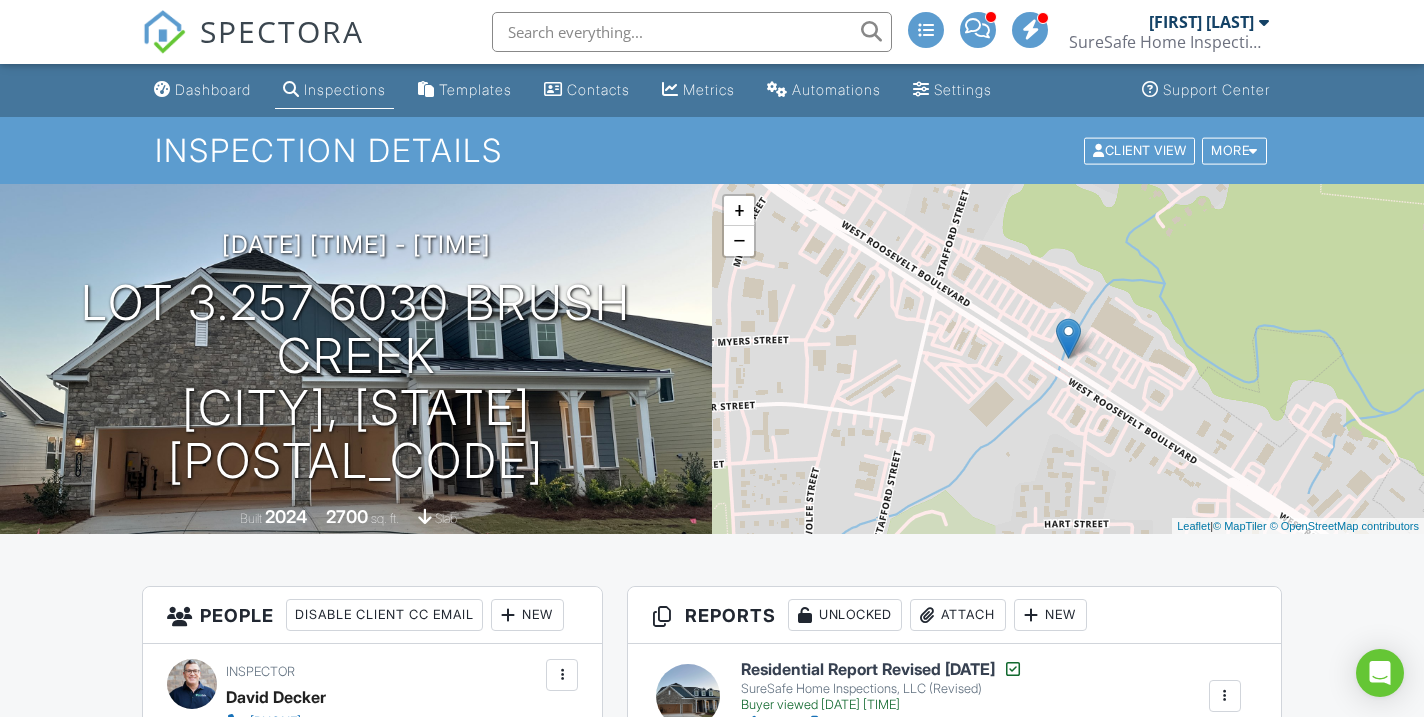 scroll, scrollTop: 127, scrollLeft: 1, axis: both 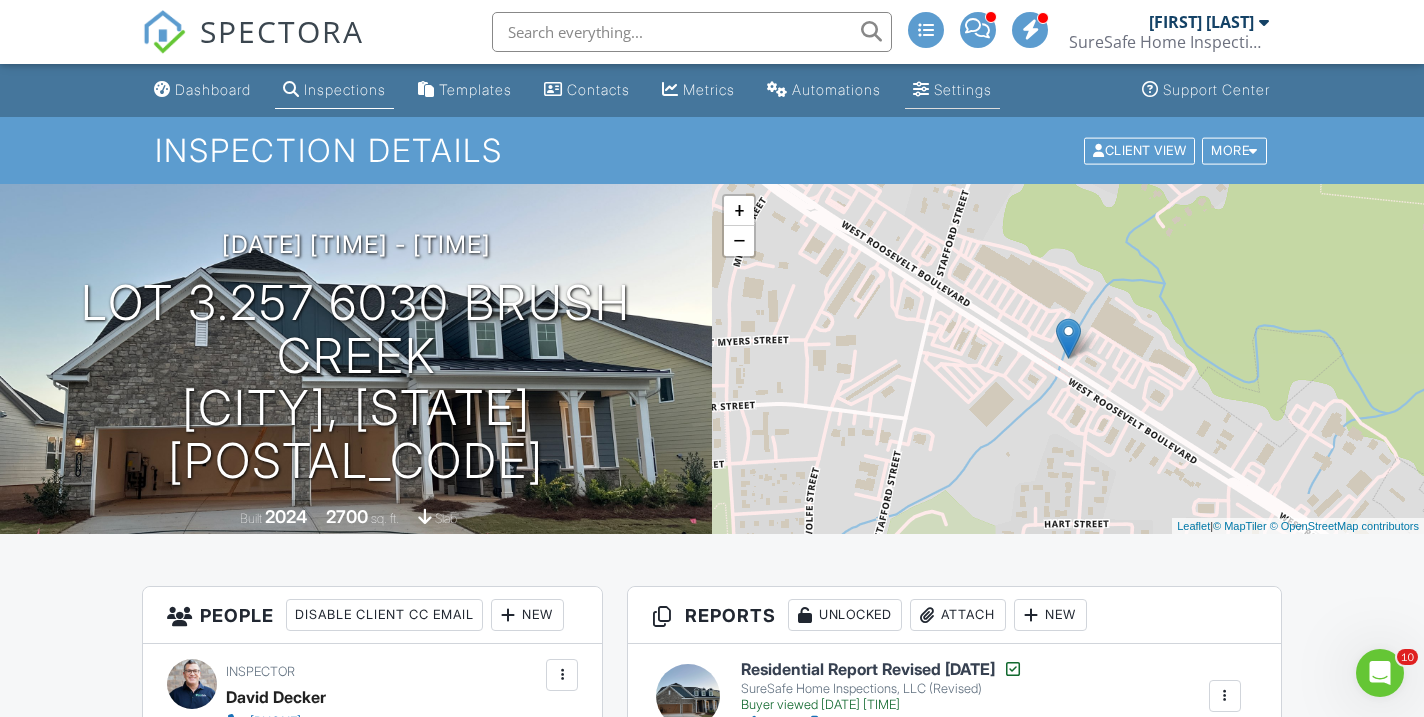 click on "Settings" at bounding box center [963, 89] 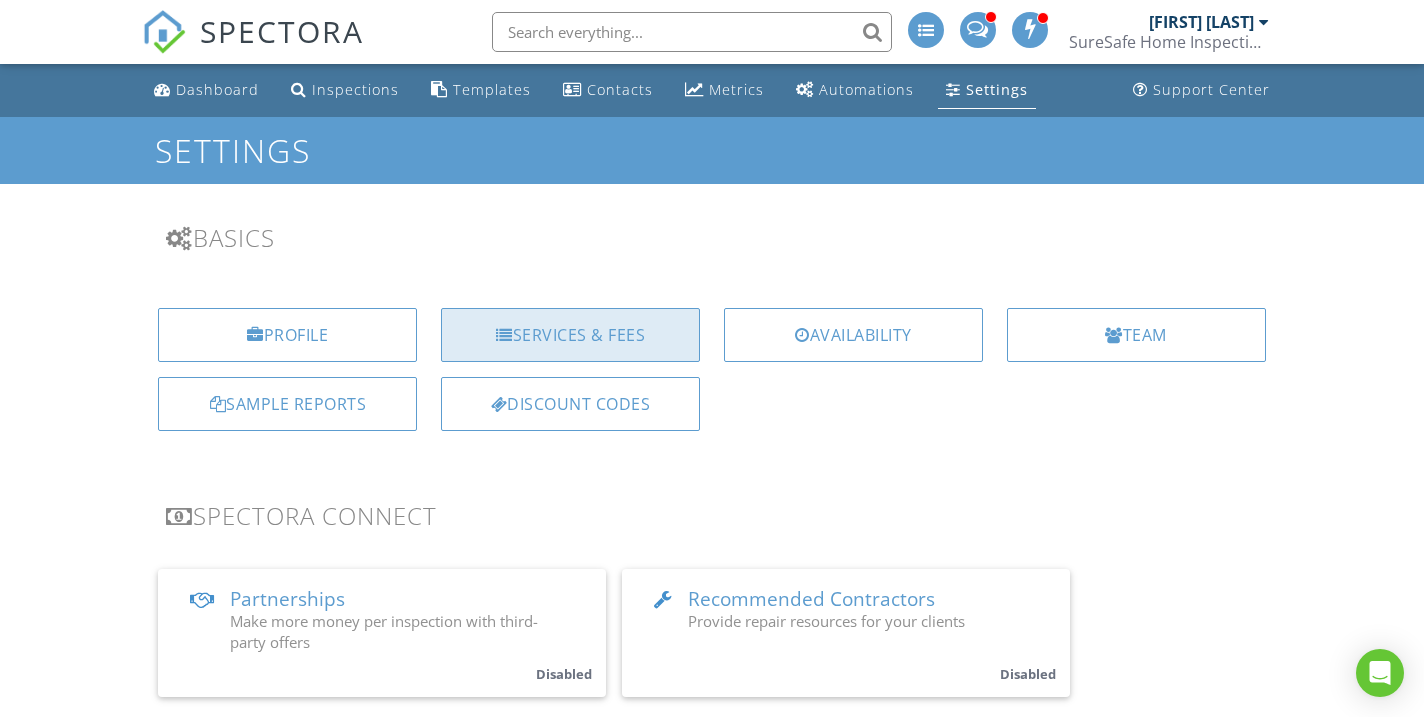 scroll, scrollTop: 0, scrollLeft: 0, axis: both 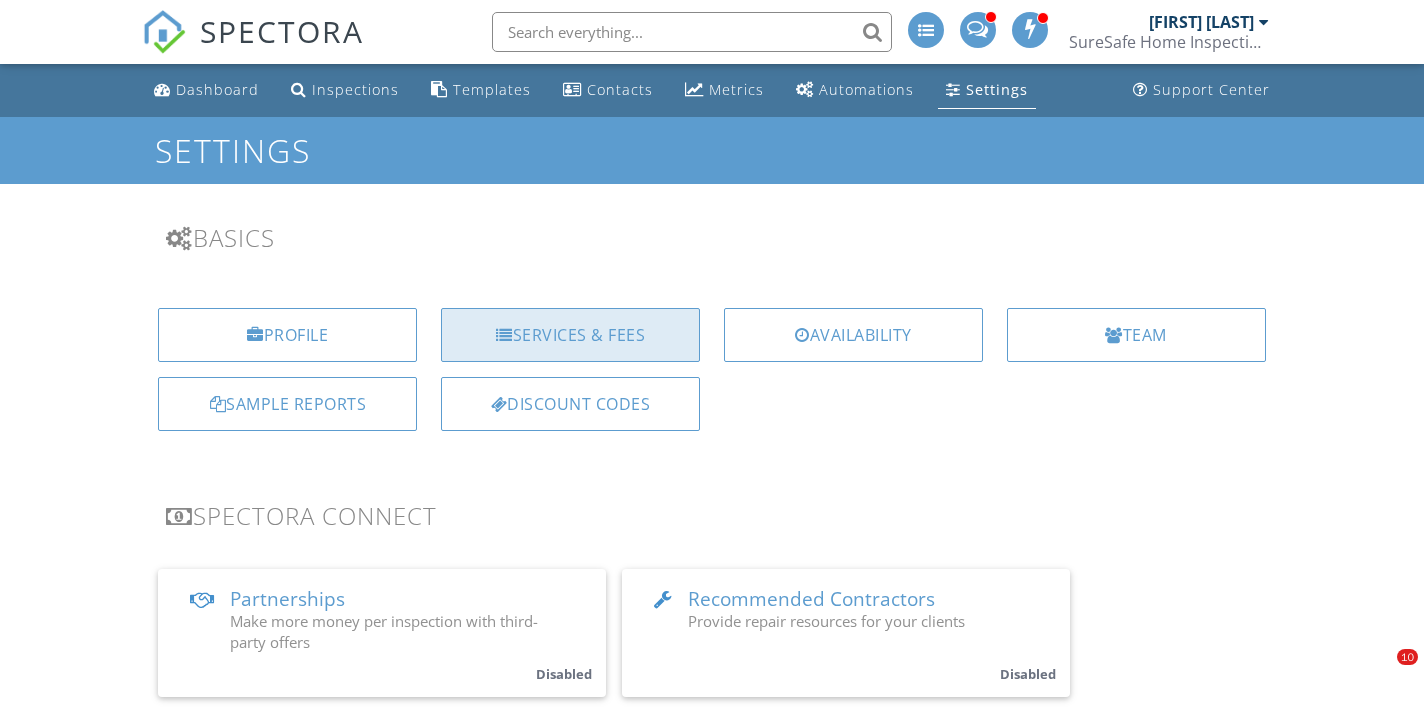click on "Services & Fees" at bounding box center [570, 335] 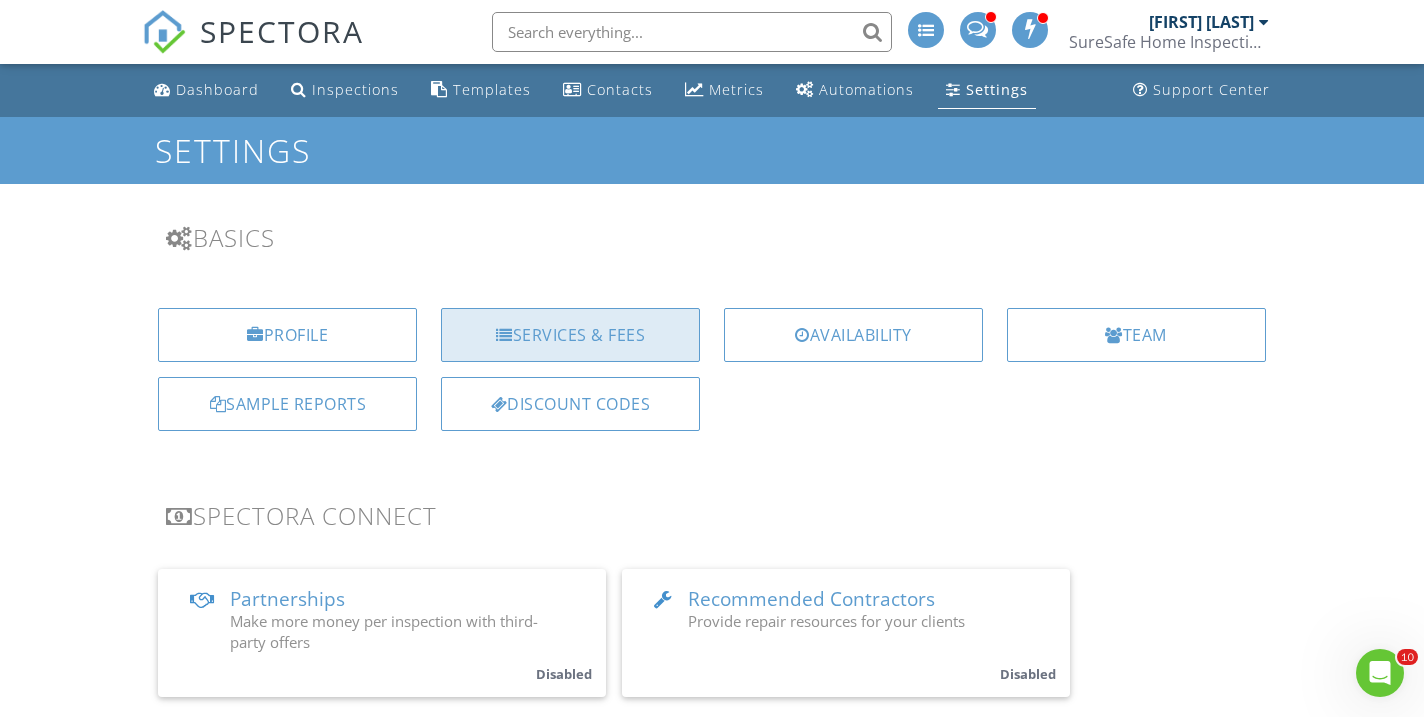 scroll, scrollTop: 0, scrollLeft: 0, axis: both 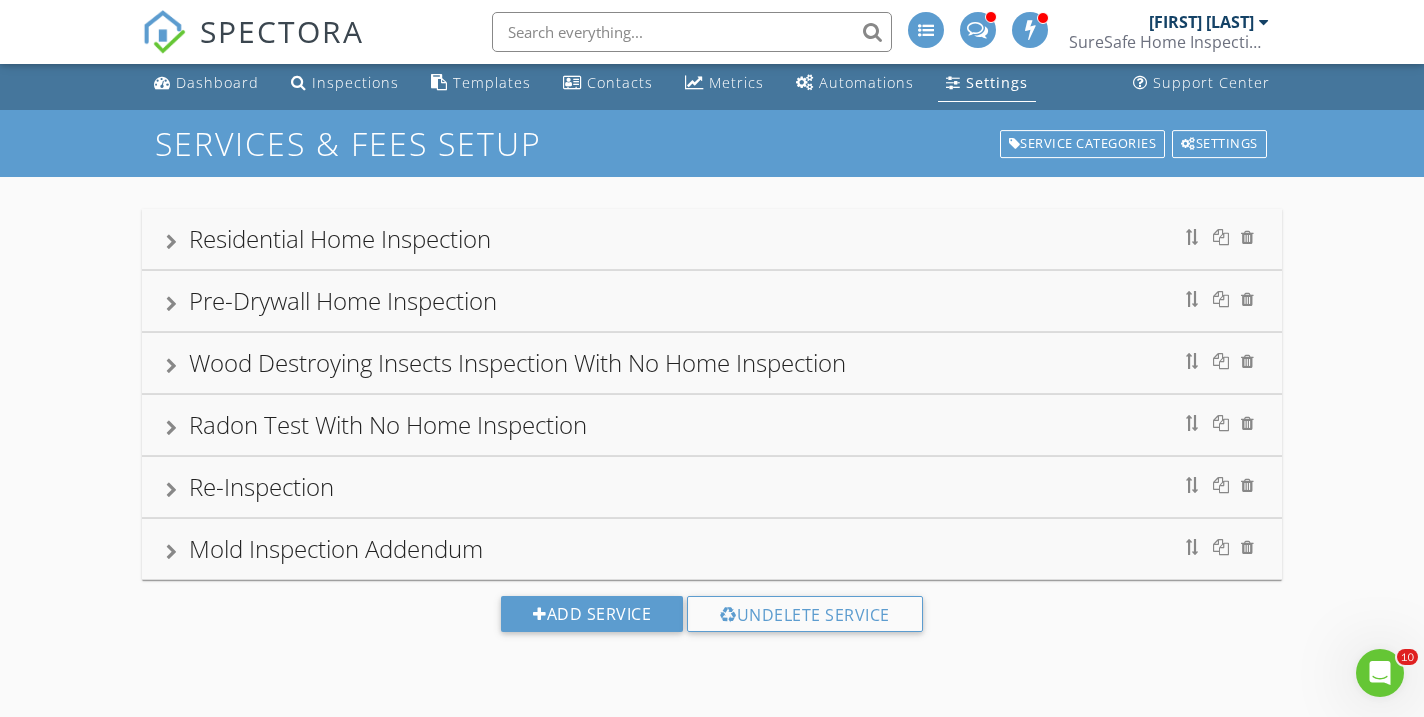 click on "Residential Home Inspection" at bounding box center [340, 238] 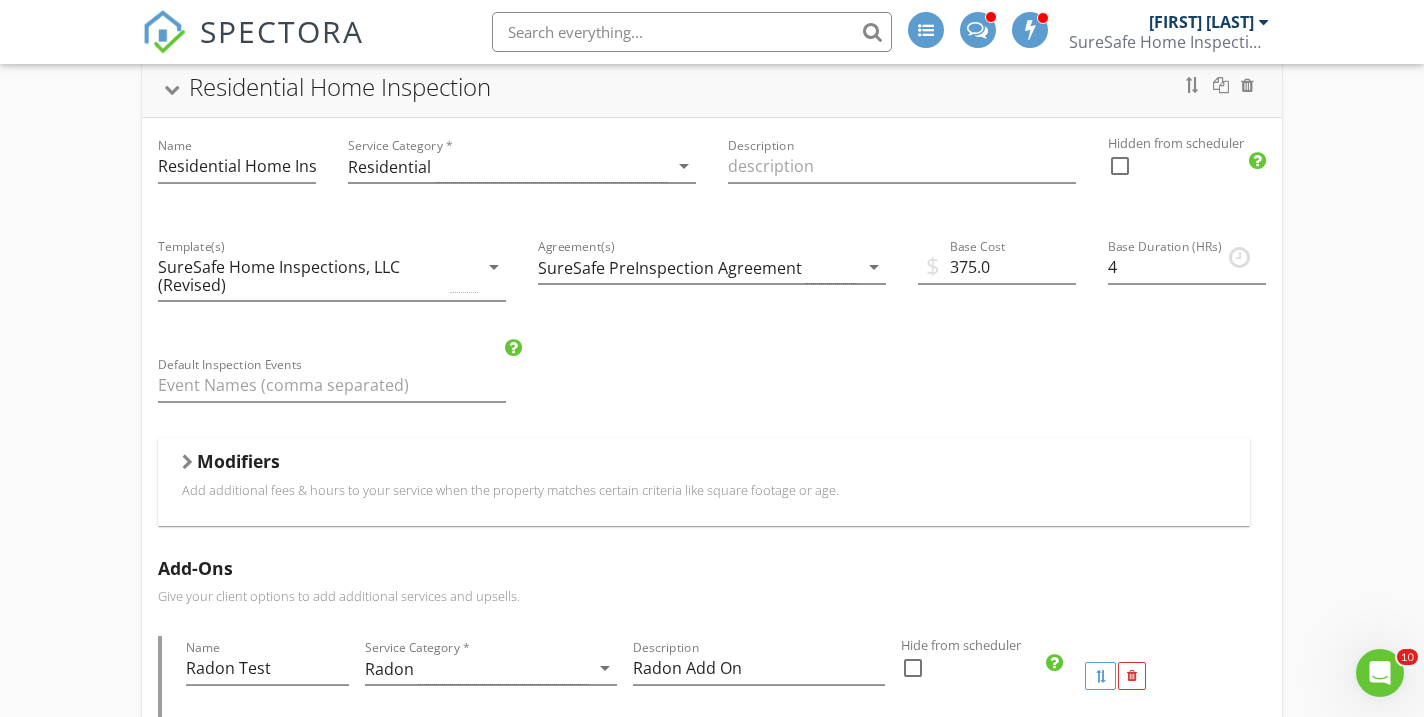 scroll, scrollTop: 279, scrollLeft: 0, axis: vertical 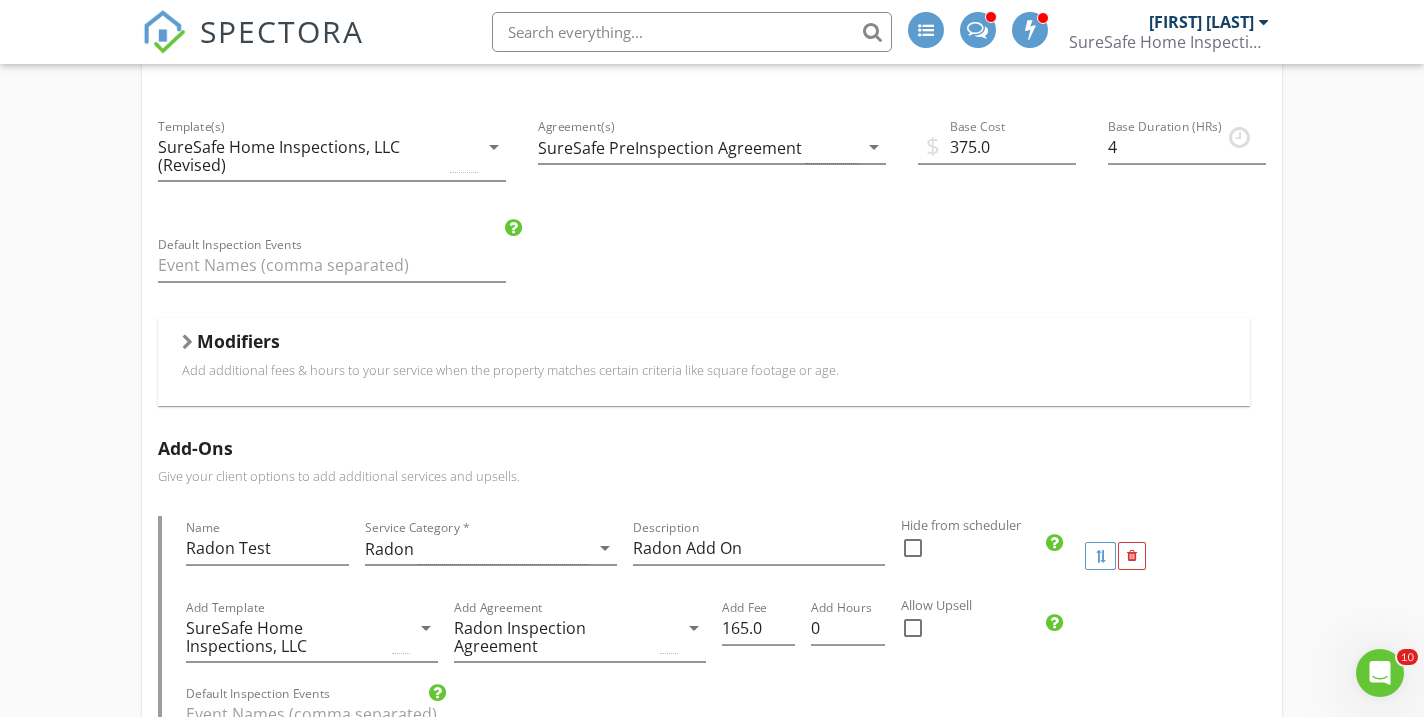 click on "Modifiers" at bounding box center [238, 341] 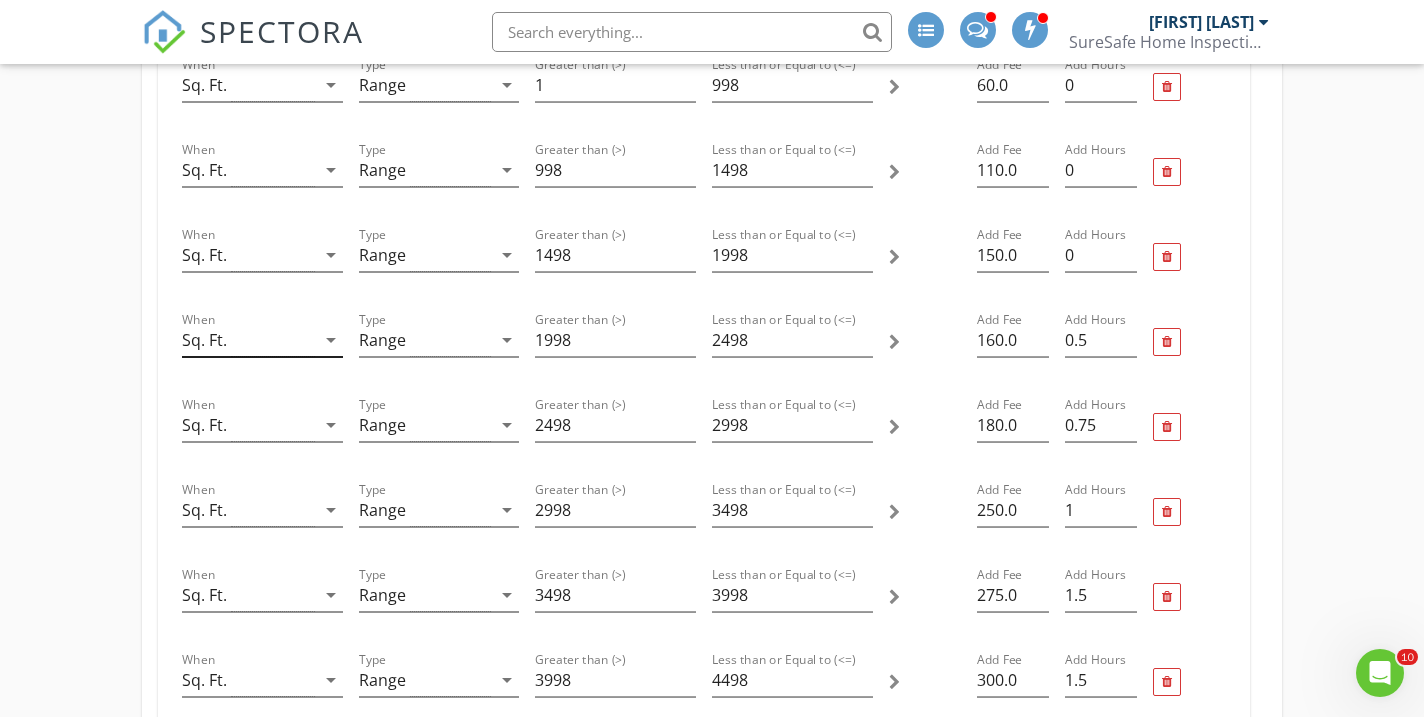 scroll, scrollTop: 1378, scrollLeft: 0, axis: vertical 